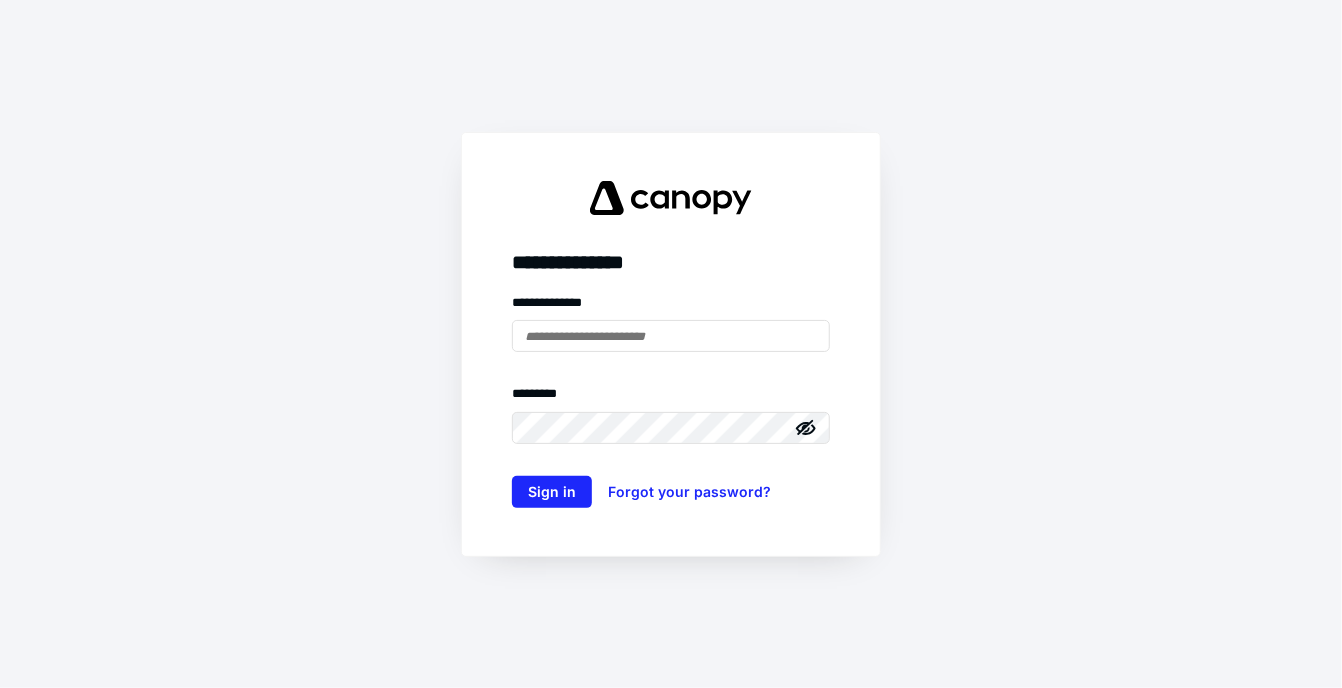scroll, scrollTop: 0, scrollLeft: 0, axis: both 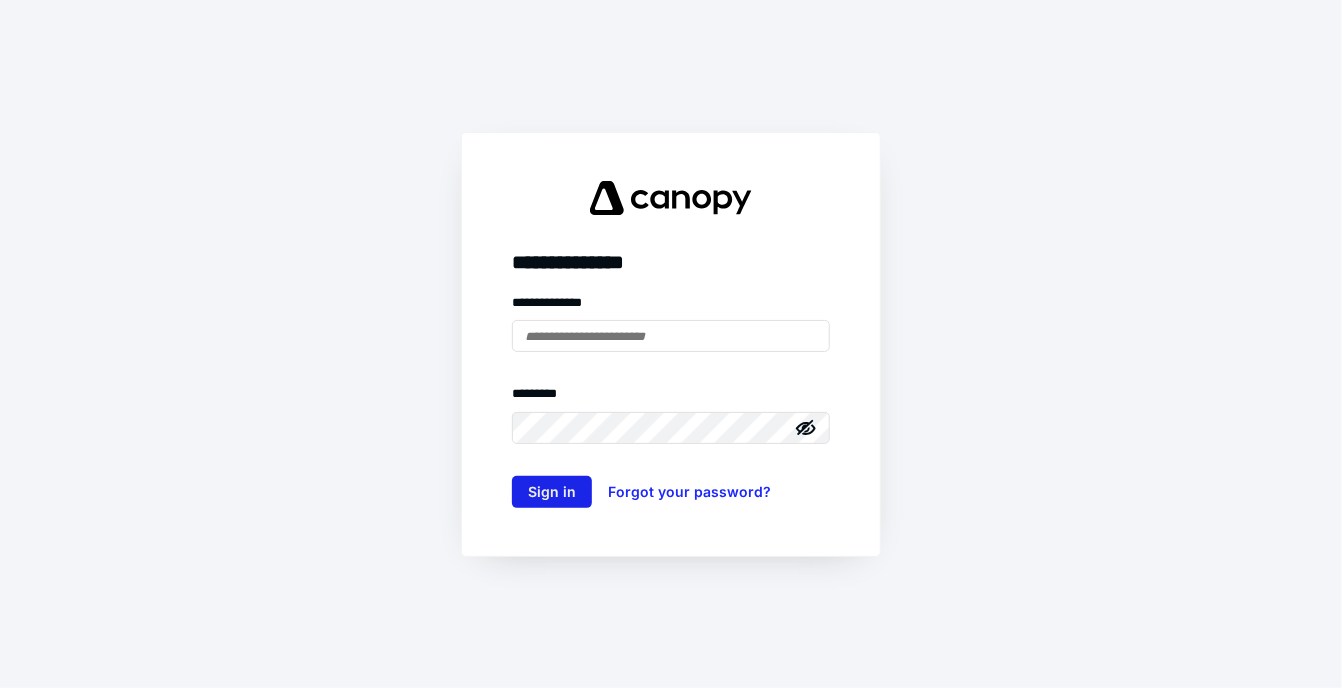 type on "**********" 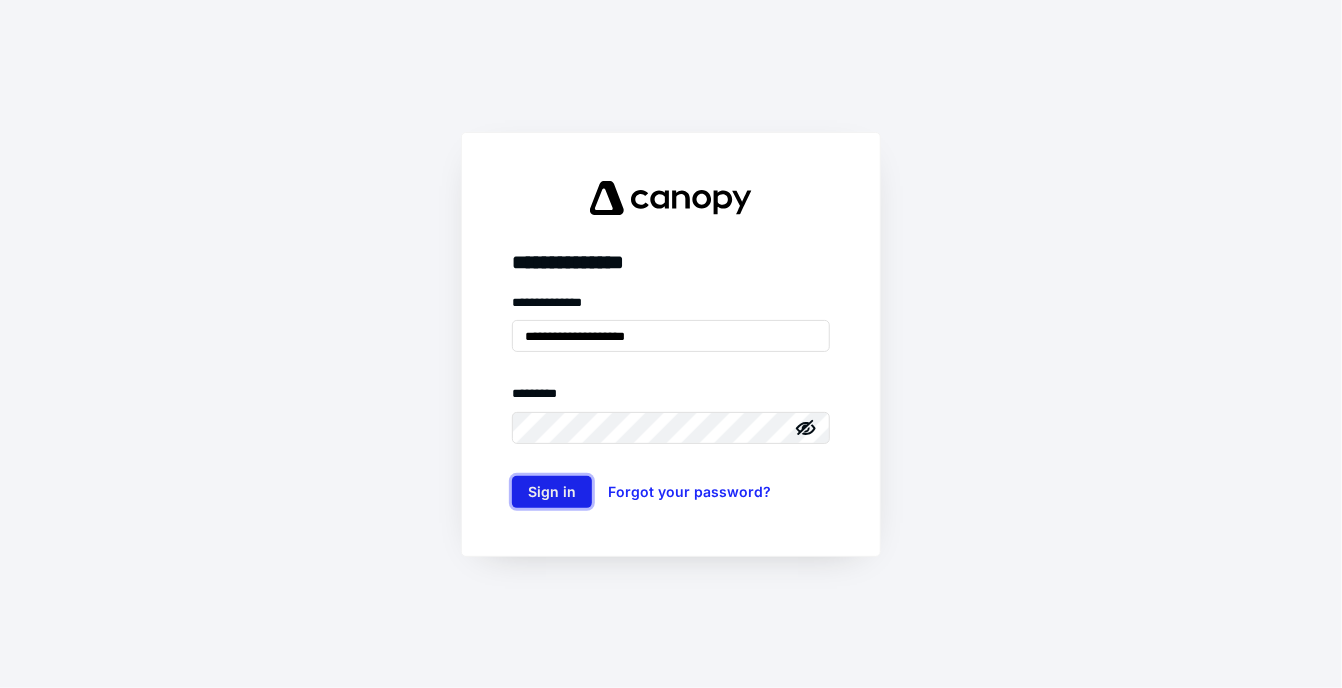 click on "Sign in" at bounding box center (552, 492) 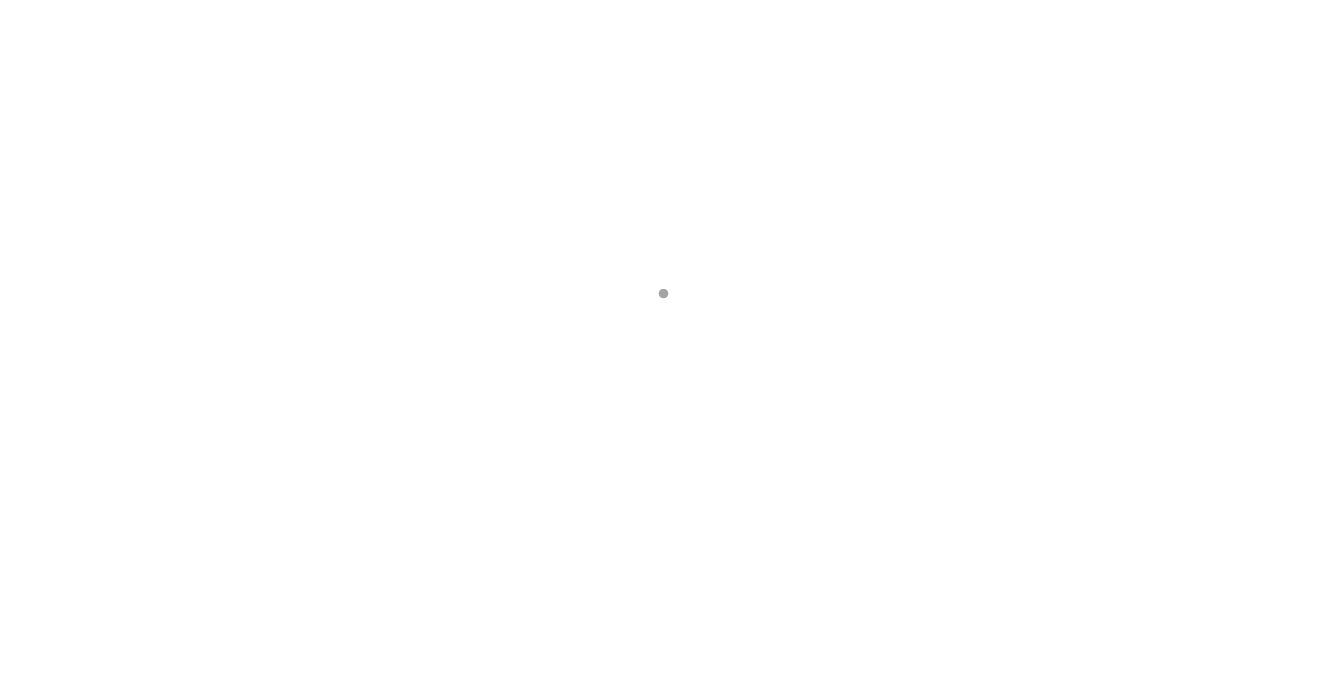 scroll, scrollTop: 0, scrollLeft: 0, axis: both 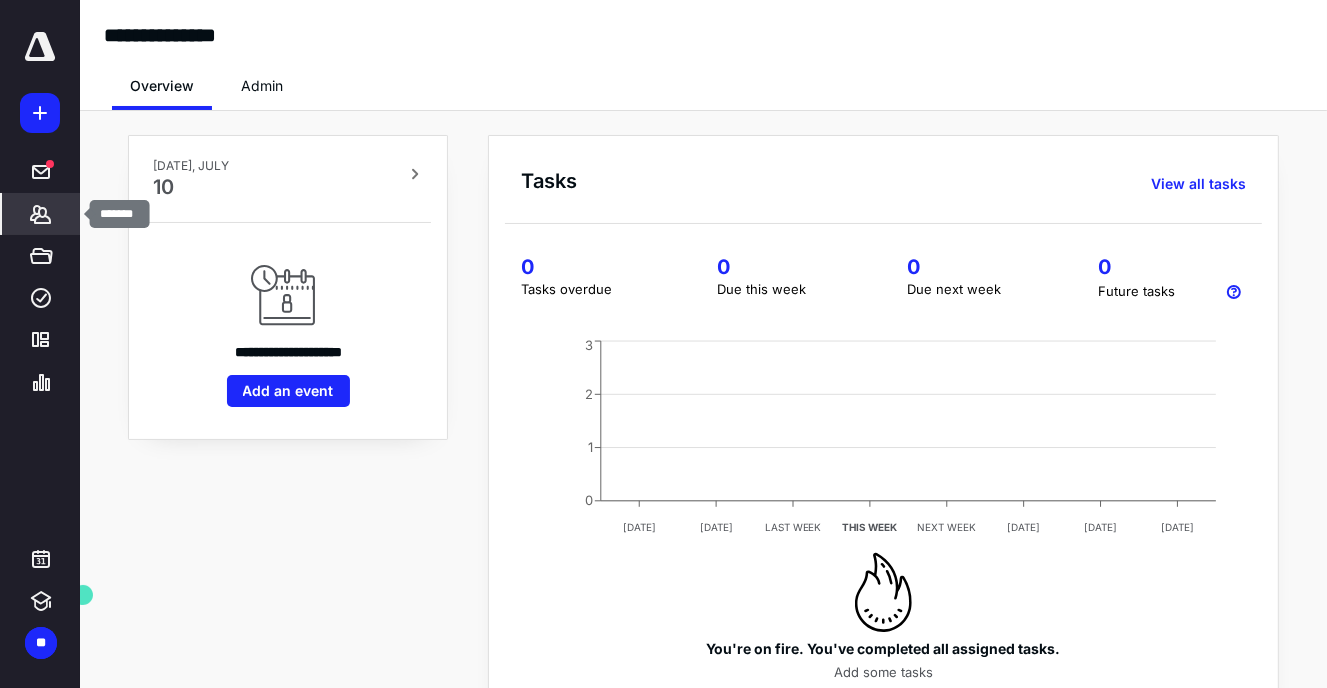 click 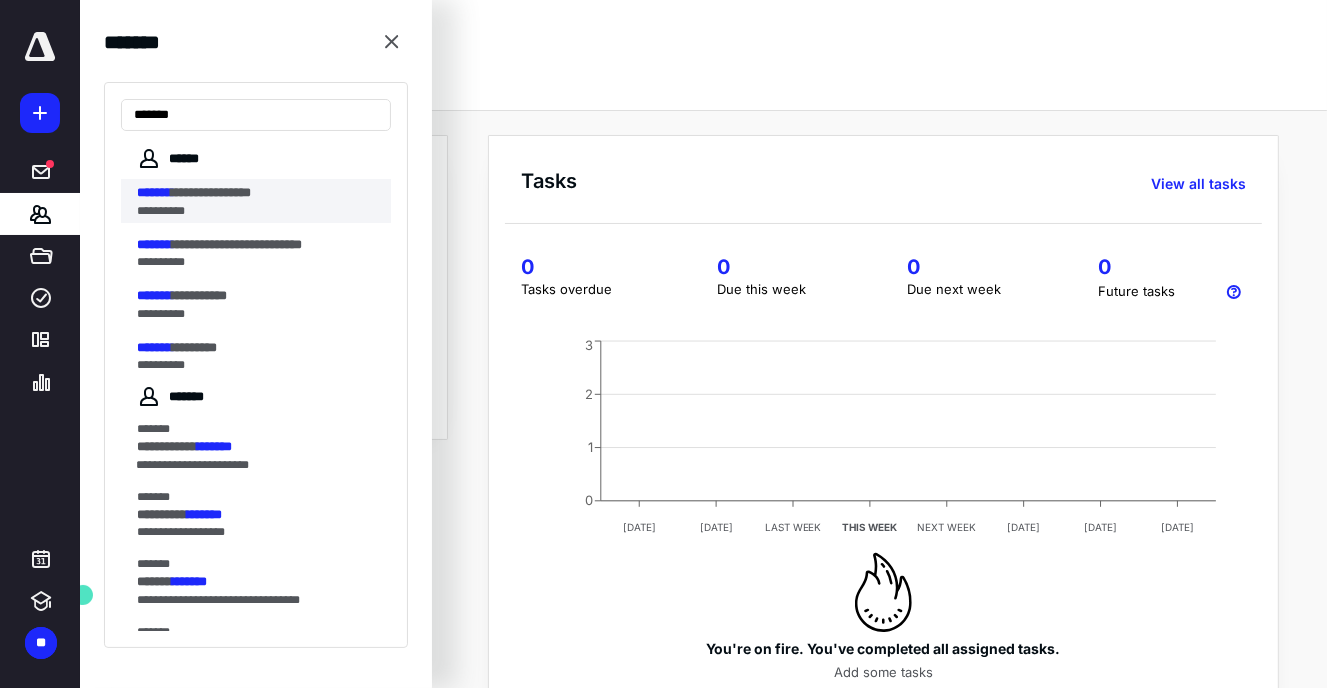 type on "*******" 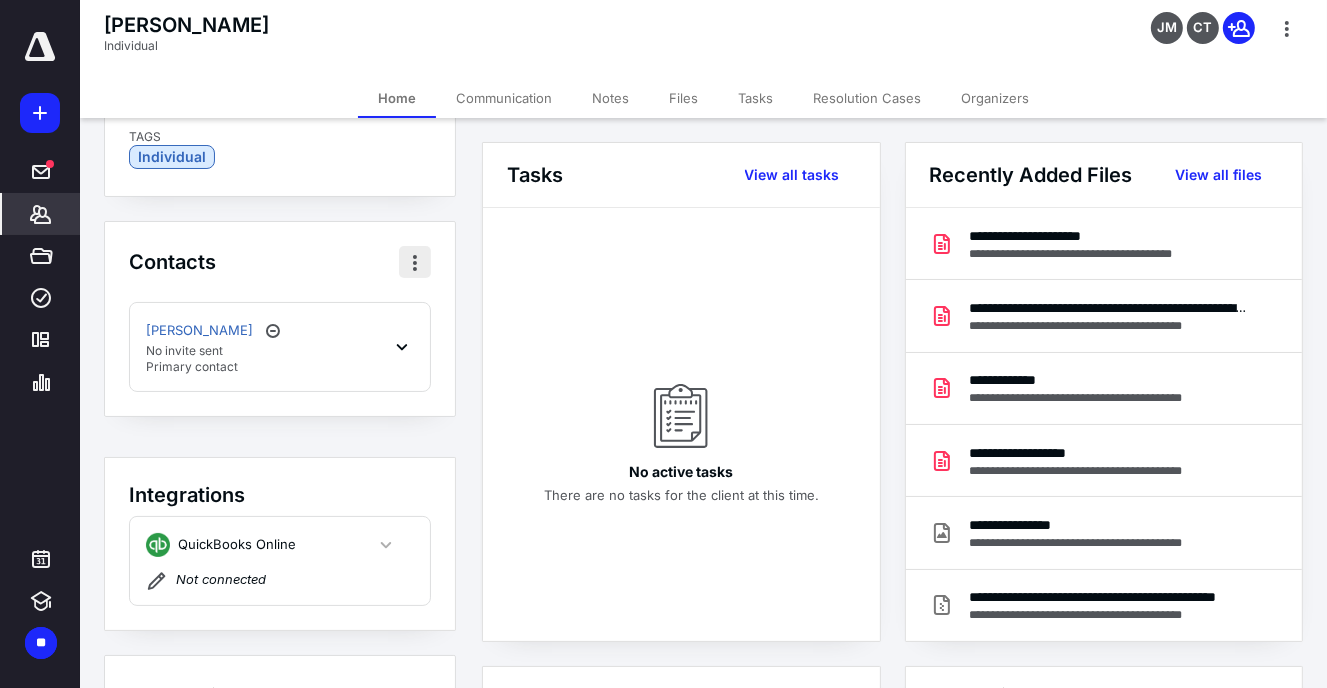 scroll, scrollTop: 200, scrollLeft: 0, axis: vertical 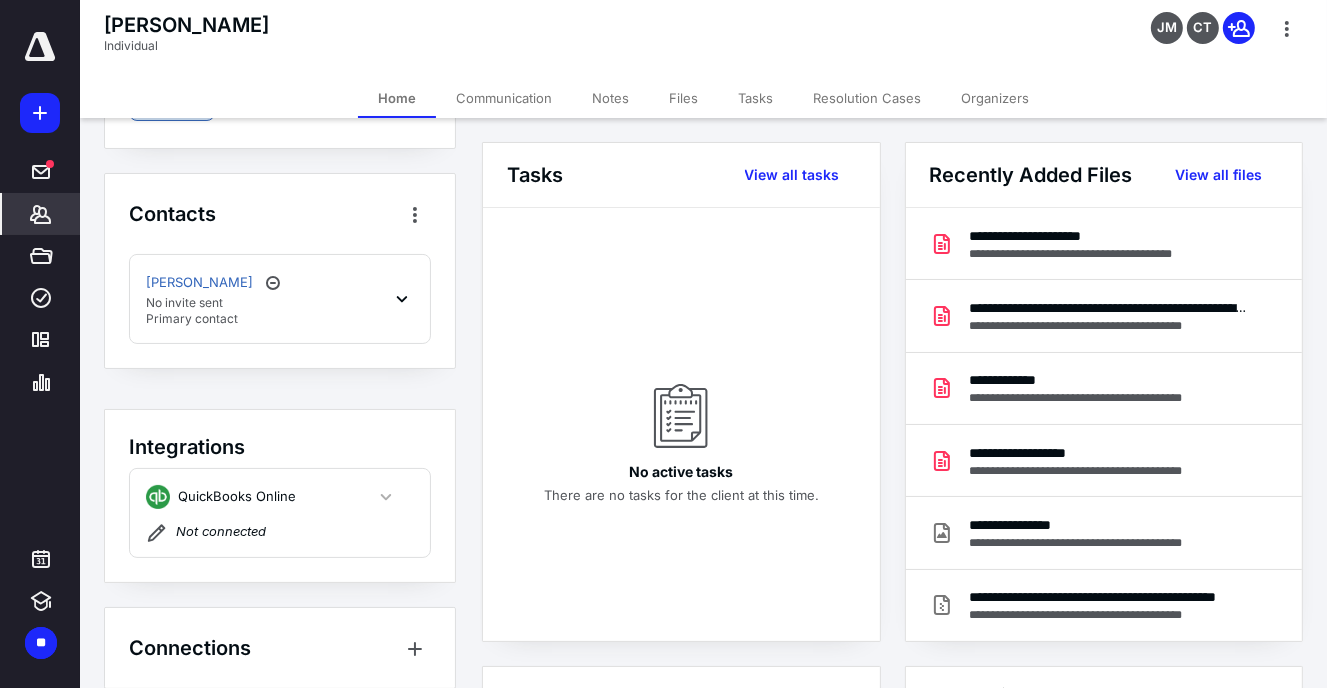 click on "Communication" at bounding box center (504, 98) 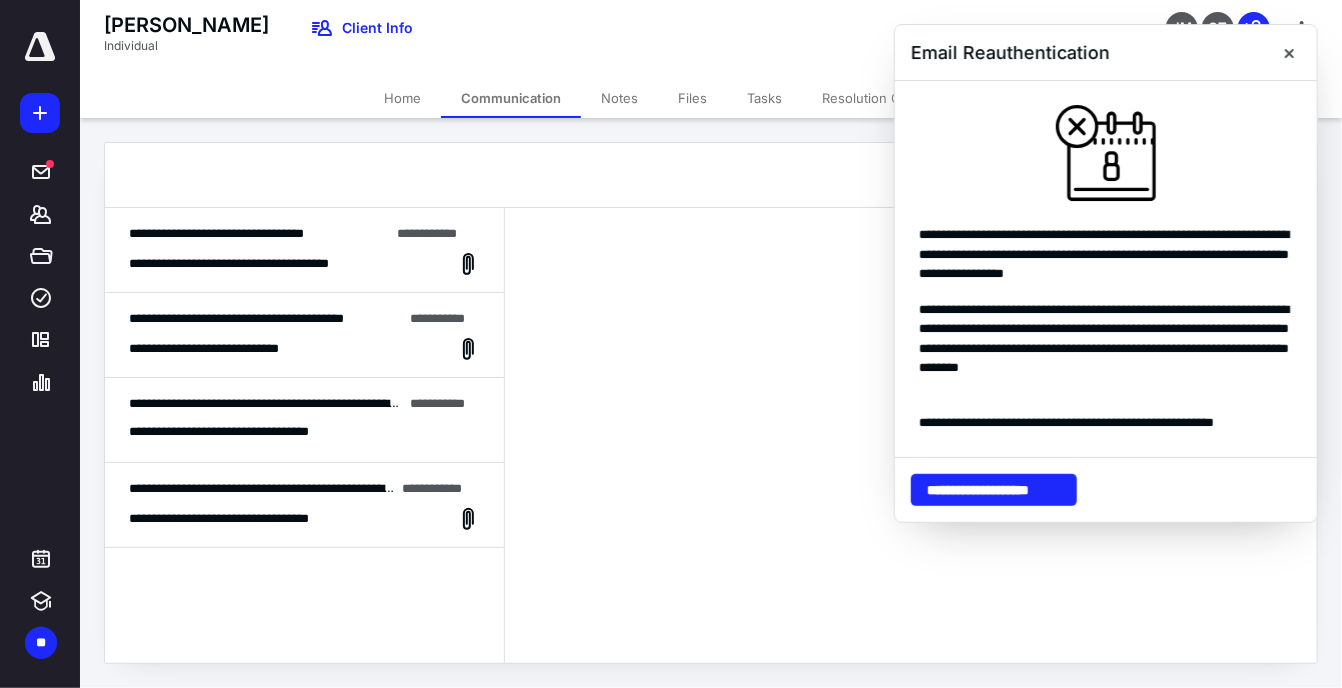 click on "Home" at bounding box center [402, 98] 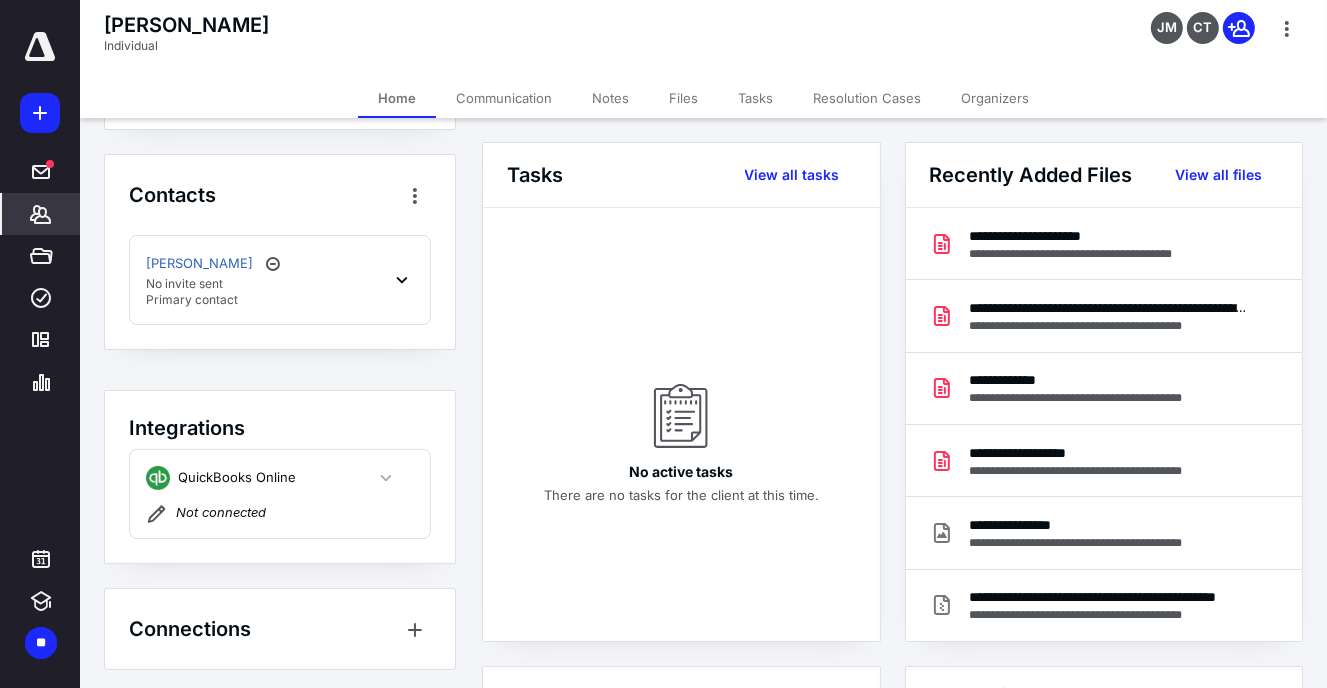 scroll, scrollTop: 222, scrollLeft: 0, axis: vertical 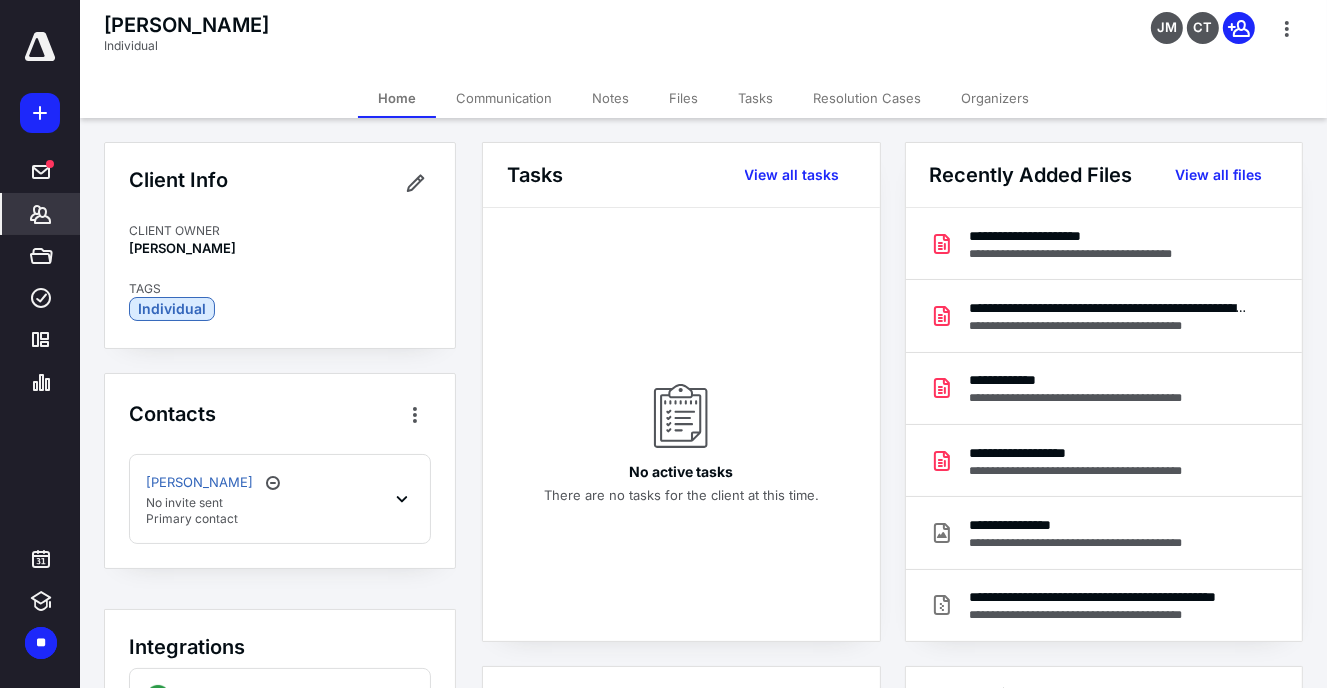 click on "Files" at bounding box center (683, 98) 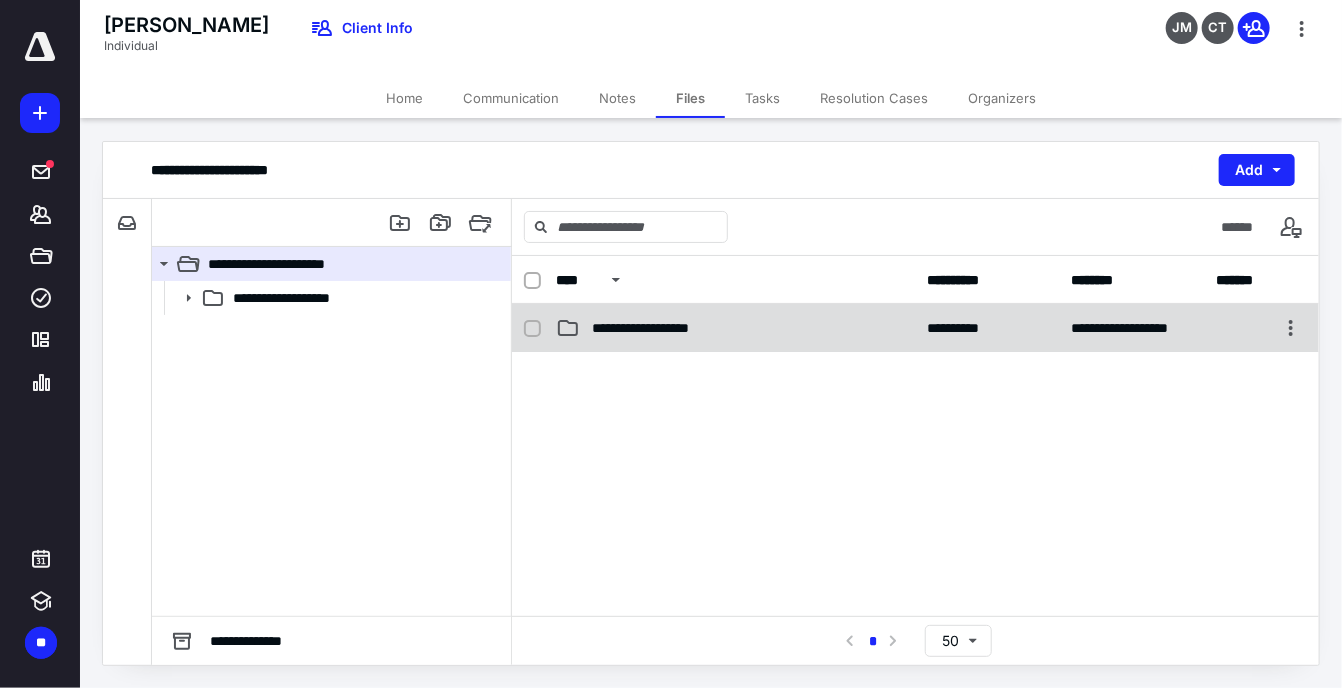 click on "**********" at bounding box center (660, 328) 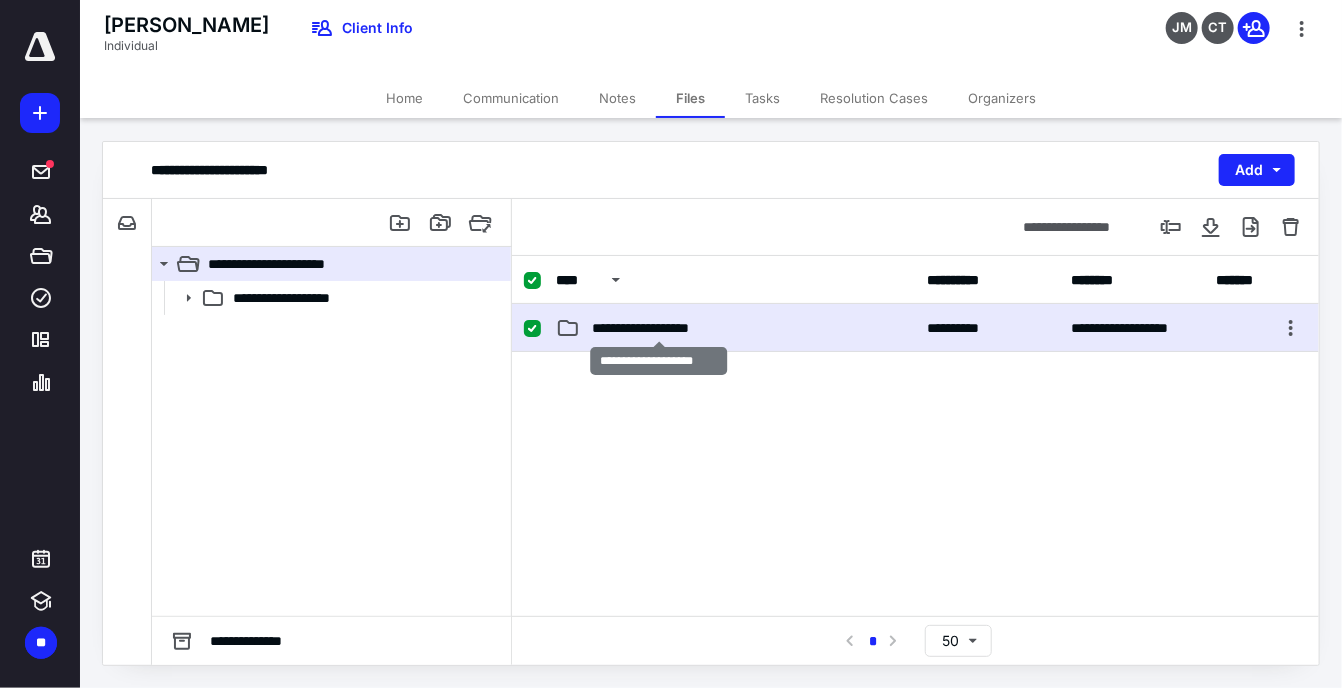 click on "**********" at bounding box center [660, 328] 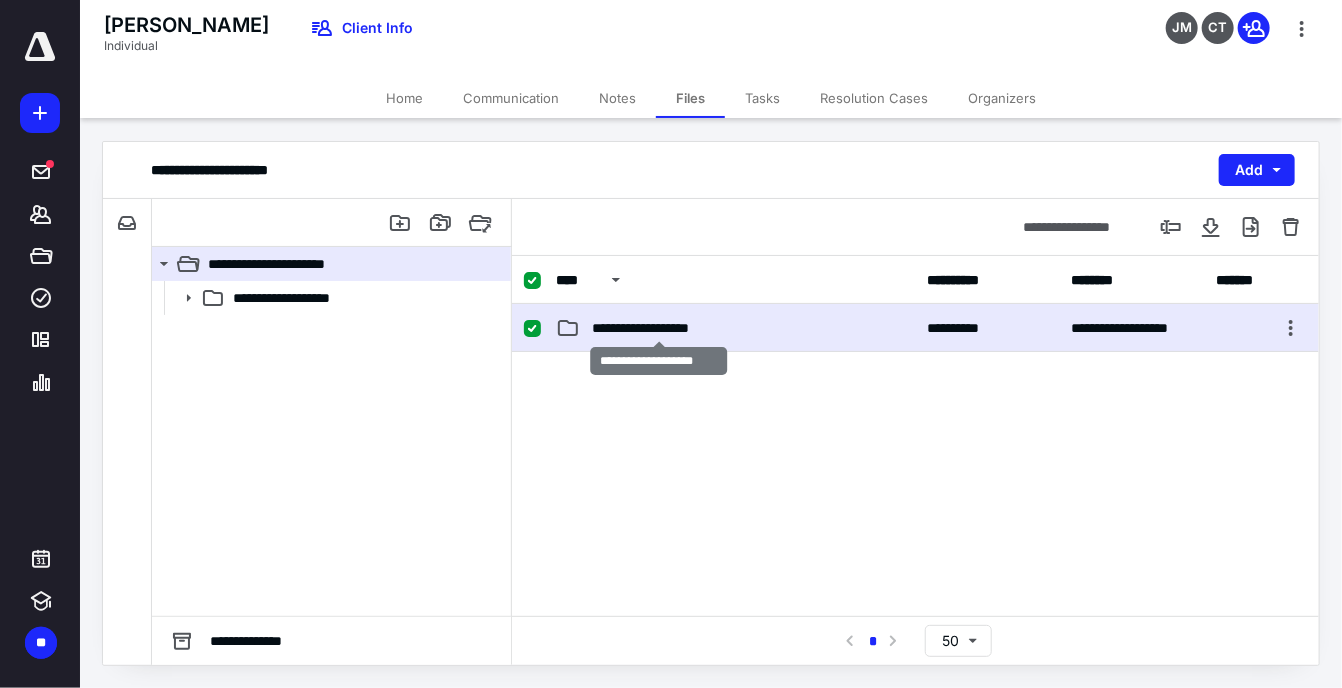 checkbox on "false" 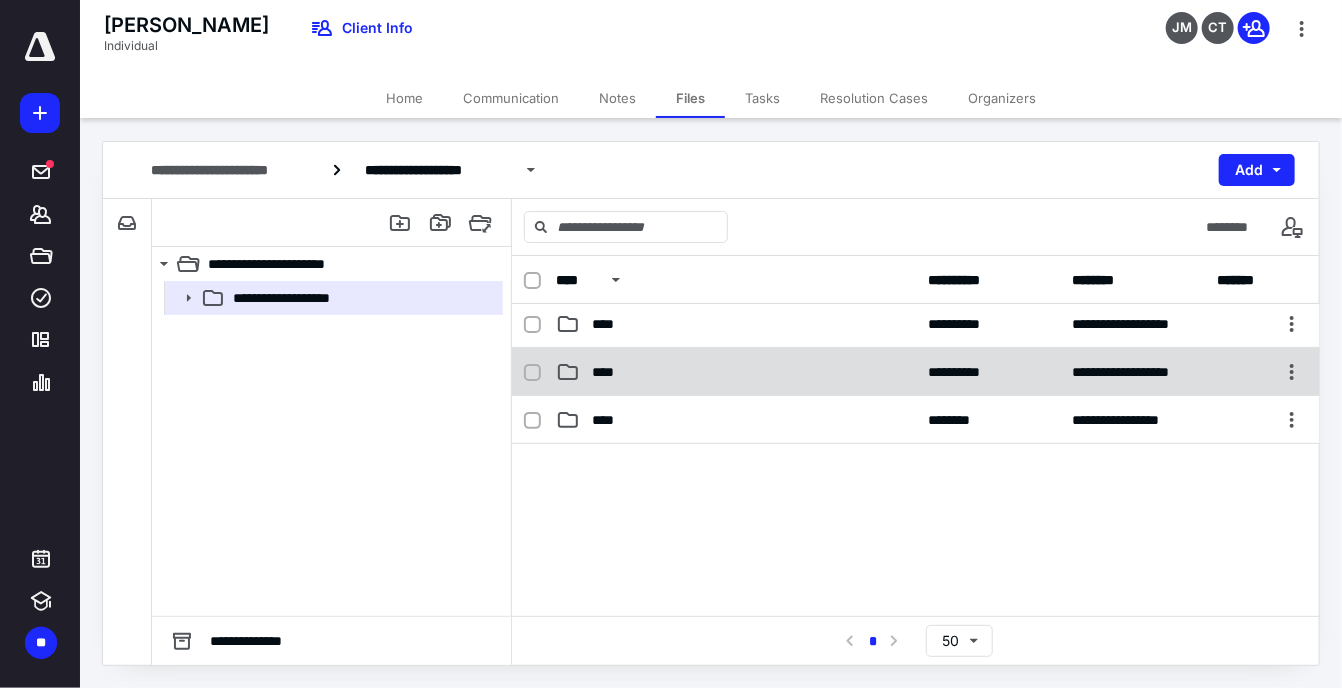 scroll, scrollTop: 360, scrollLeft: 0, axis: vertical 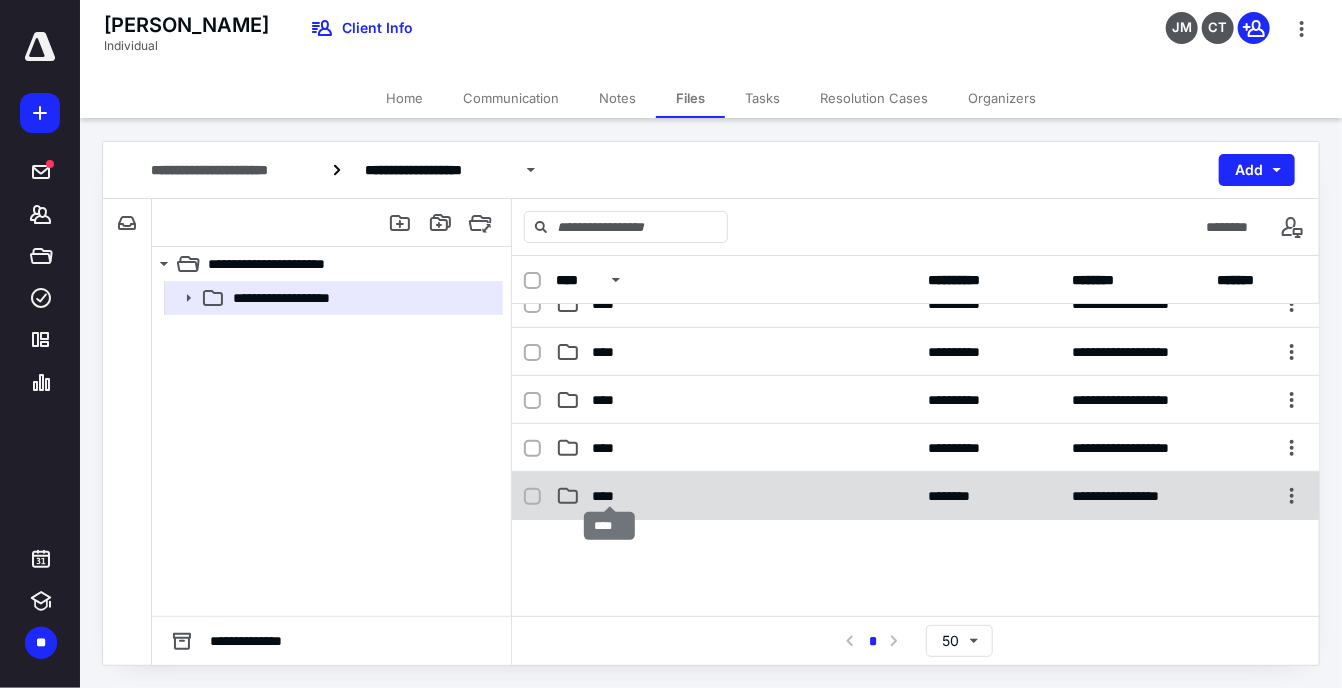click on "****" at bounding box center [610, 496] 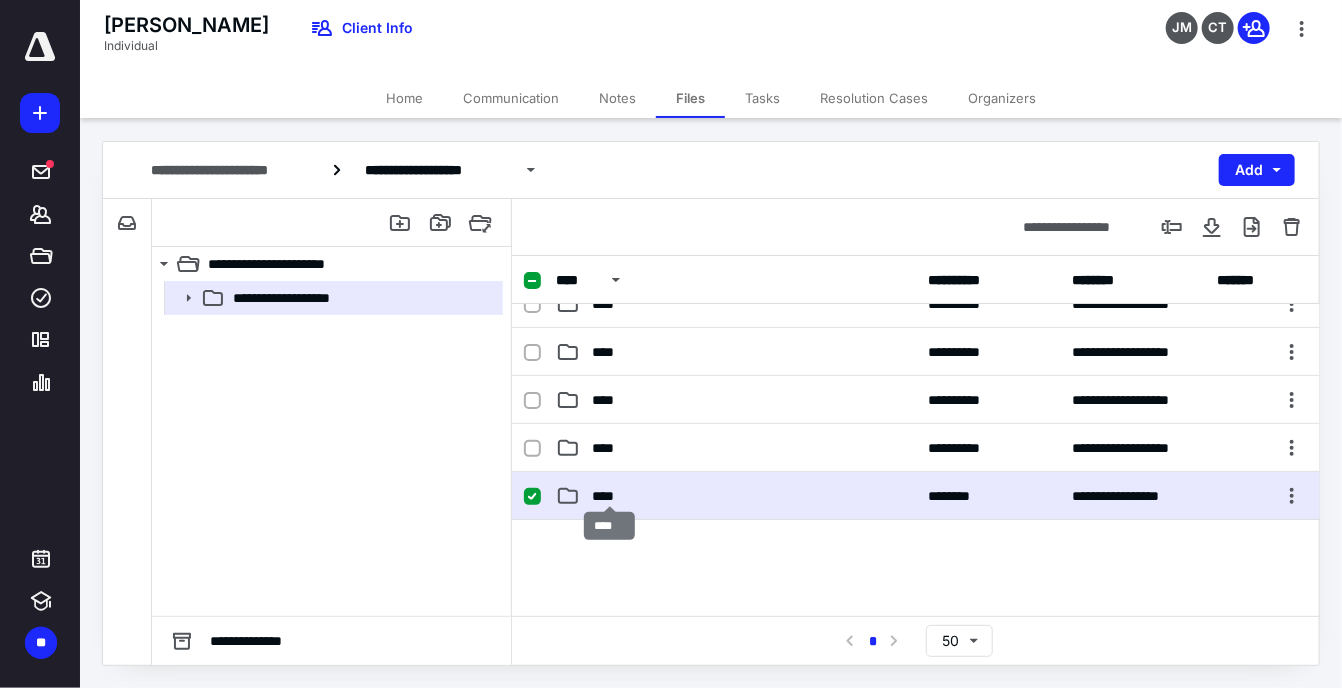 click on "****" at bounding box center [610, 496] 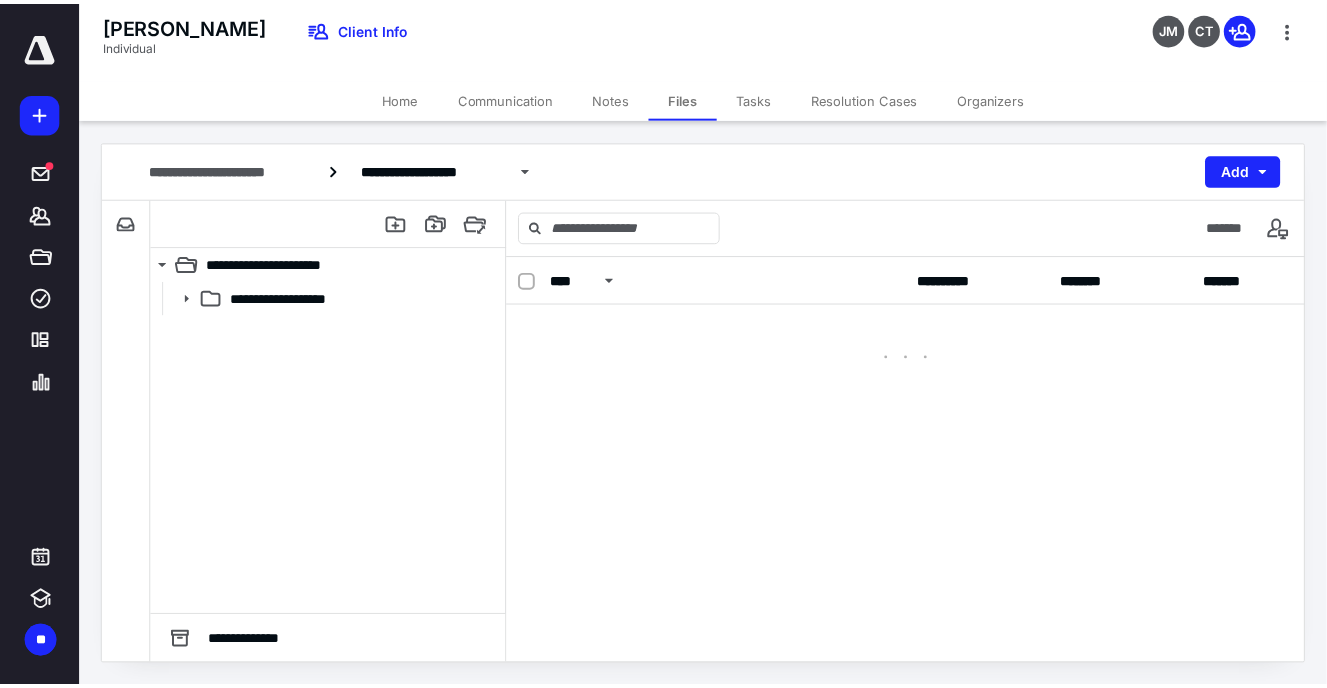 scroll, scrollTop: 0, scrollLeft: 0, axis: both 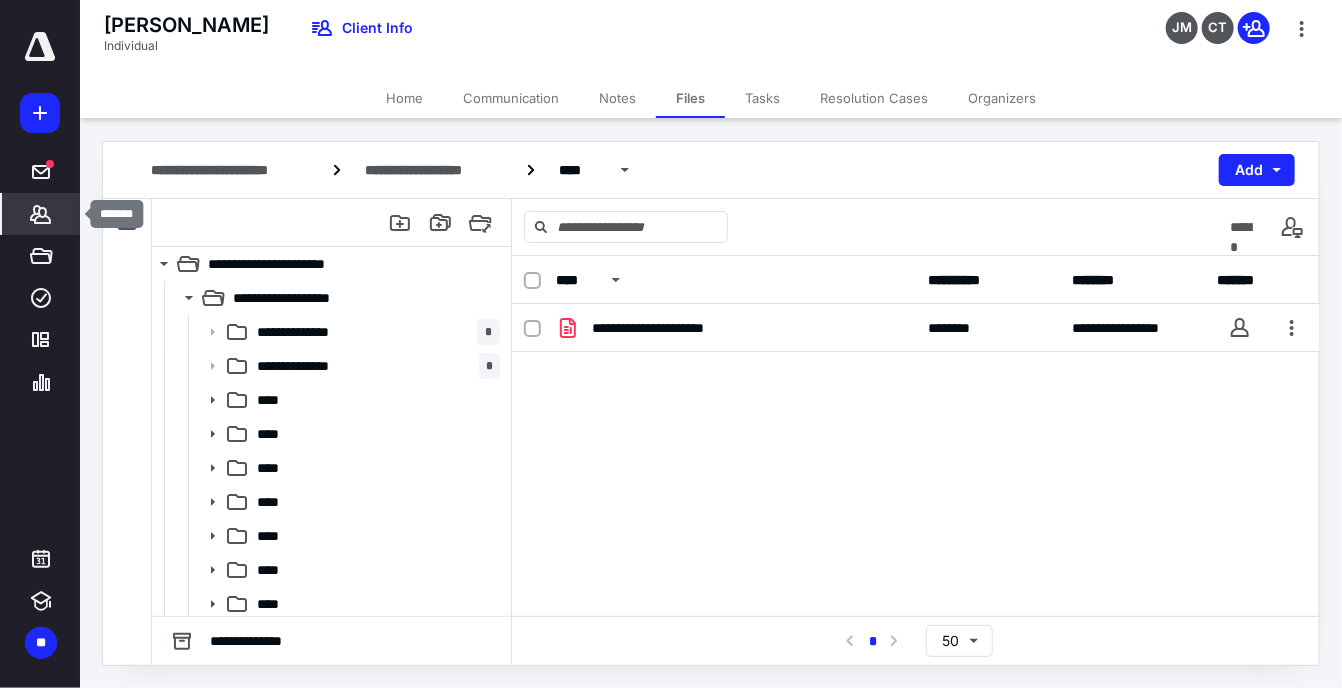 click 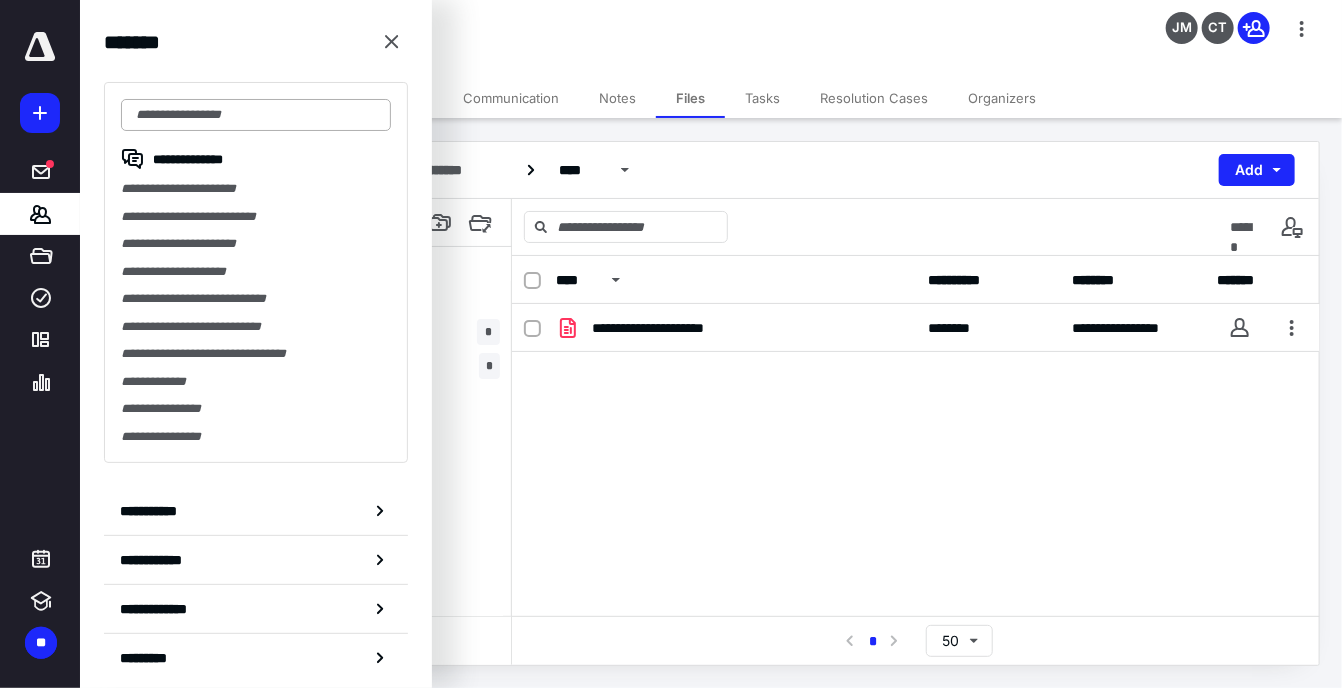 click at bounding box center (256, 115) 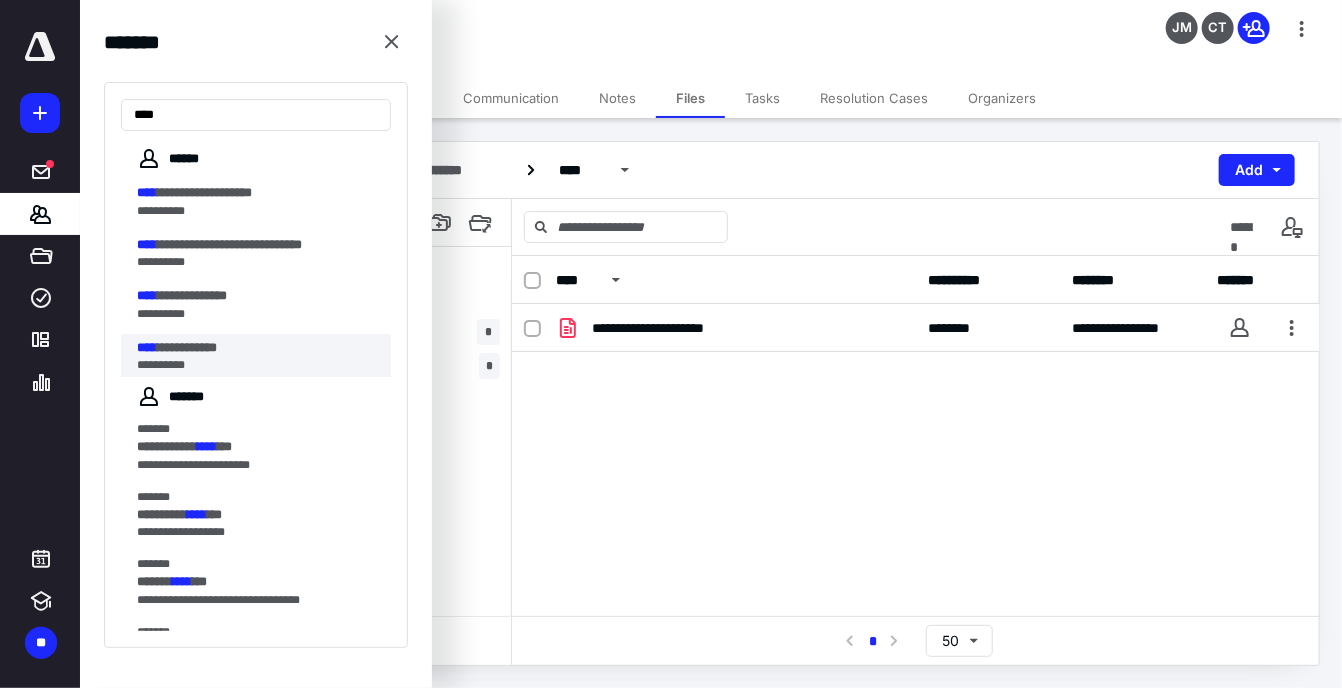 type on "****" 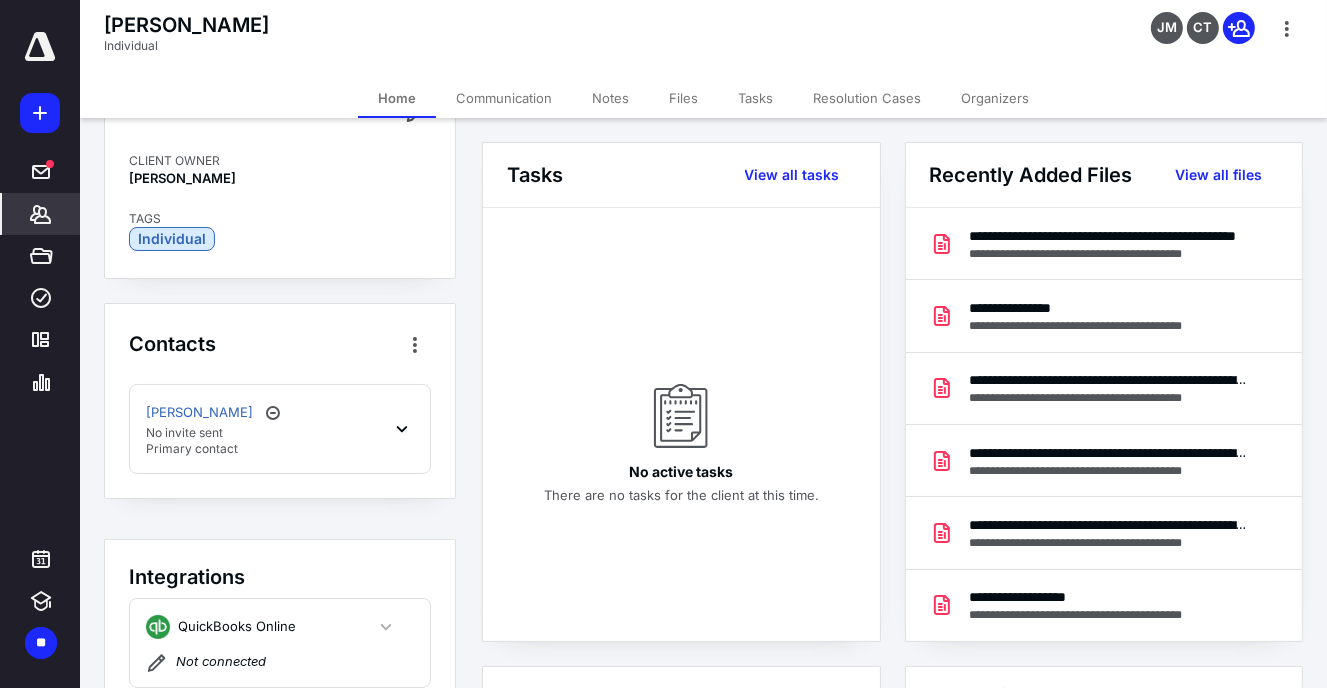 scroll, scrollTop: 100, scrollLeft: 0, axis: vertical 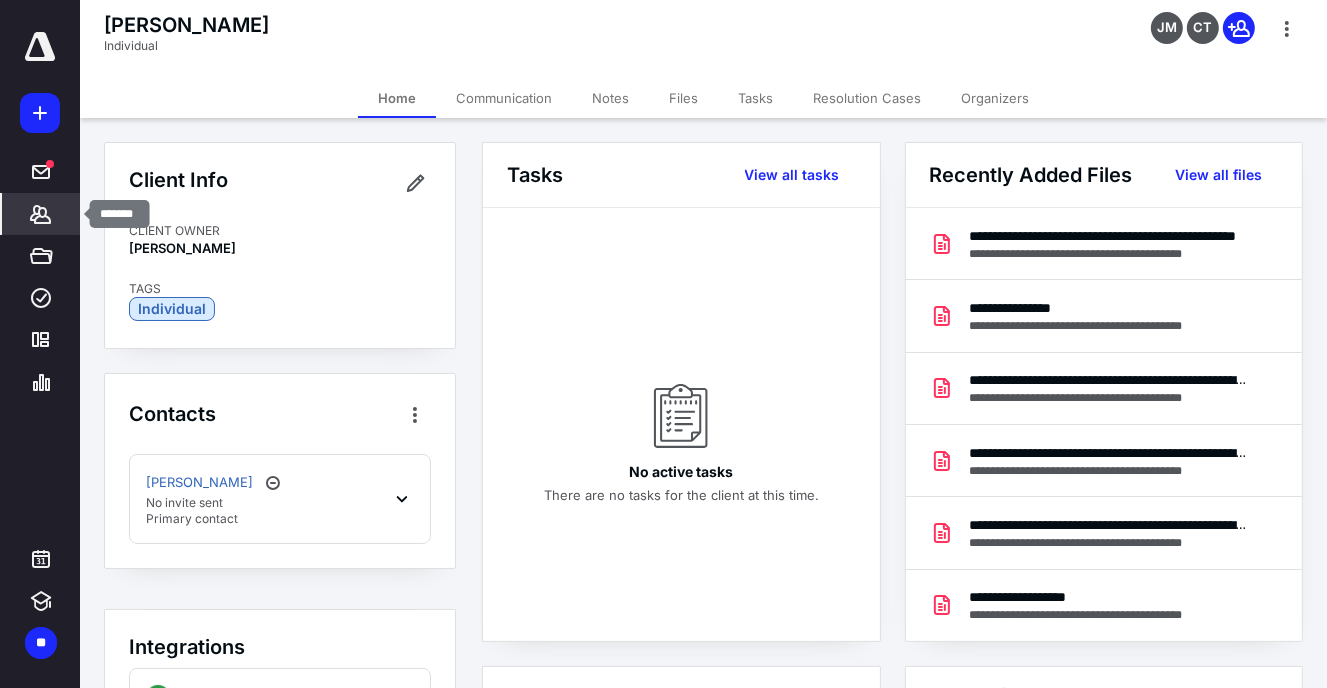 click 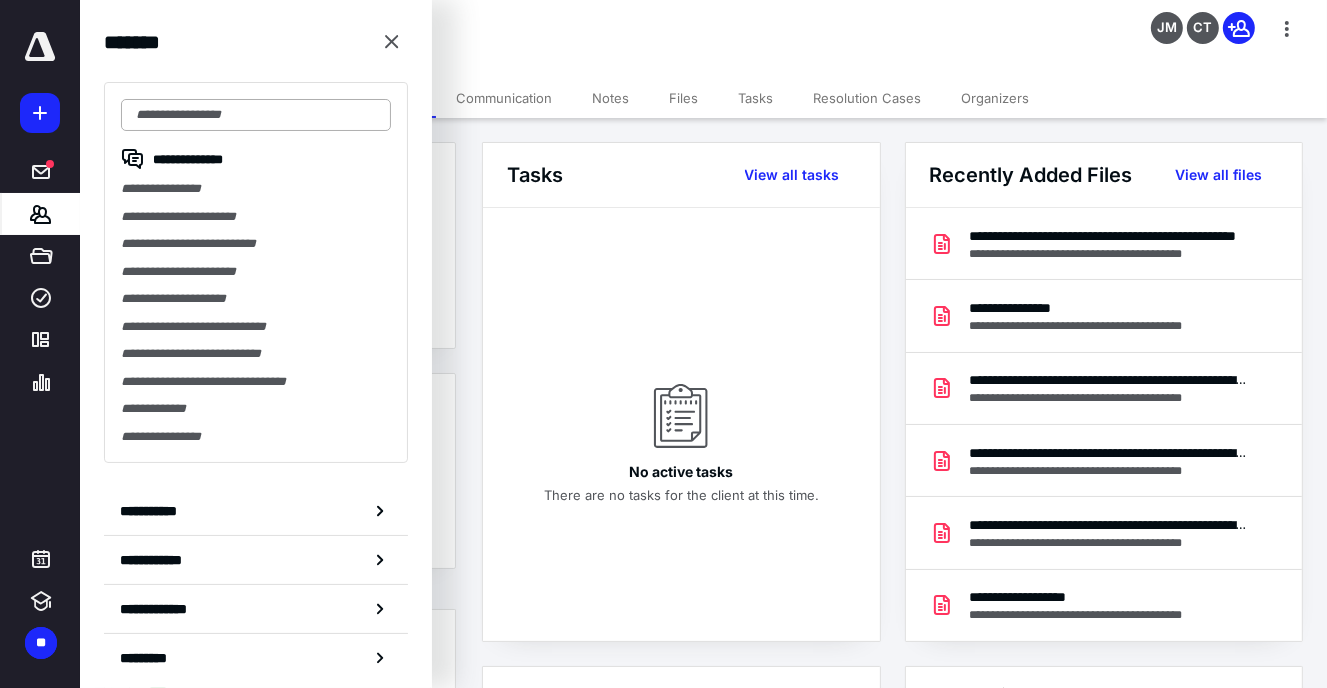 click at bounding box center (256, 115) 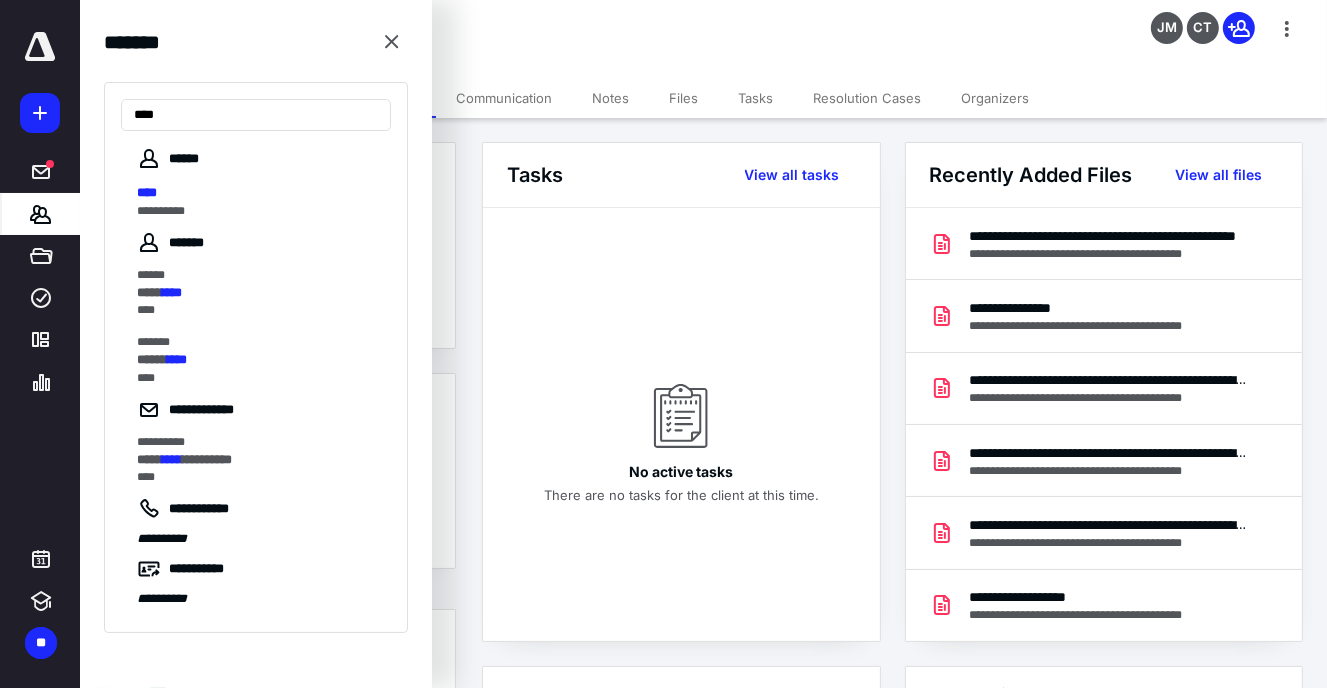 drag, startPoint x: 172, startPoint y: 112, endPoint x: 96, endPoint y: 109, distance: 76.05919 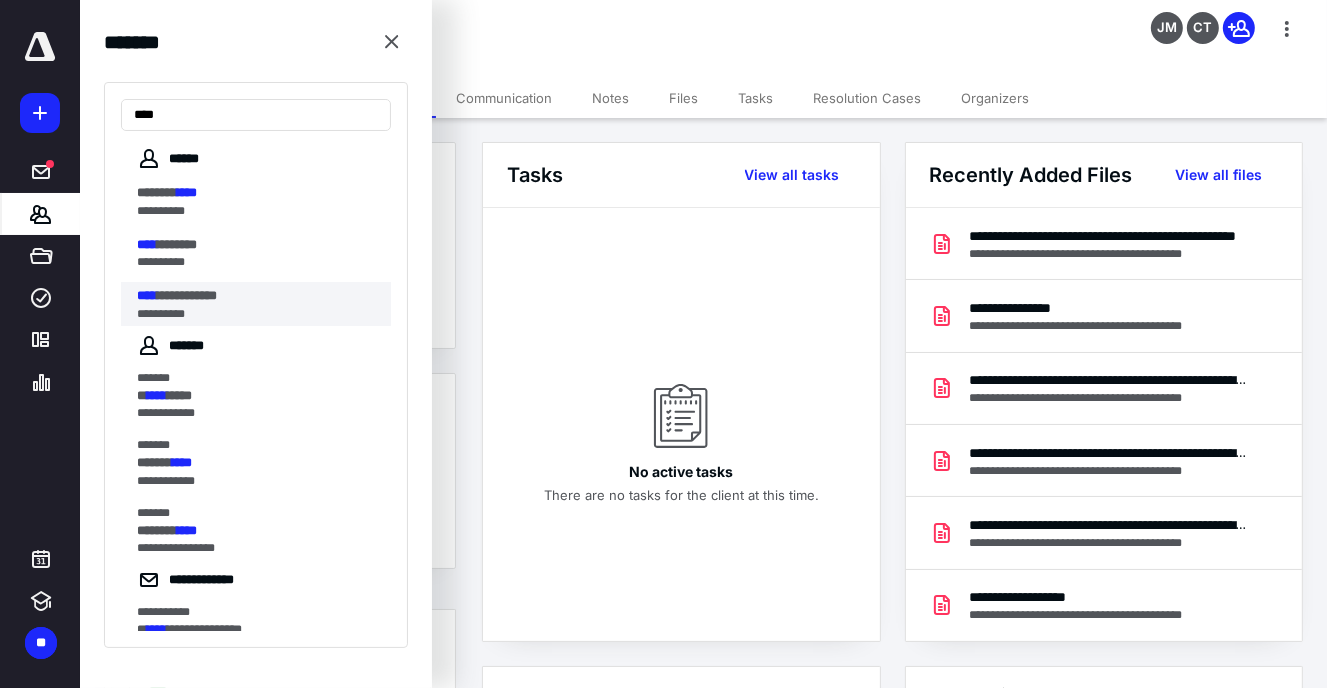 type on "****" 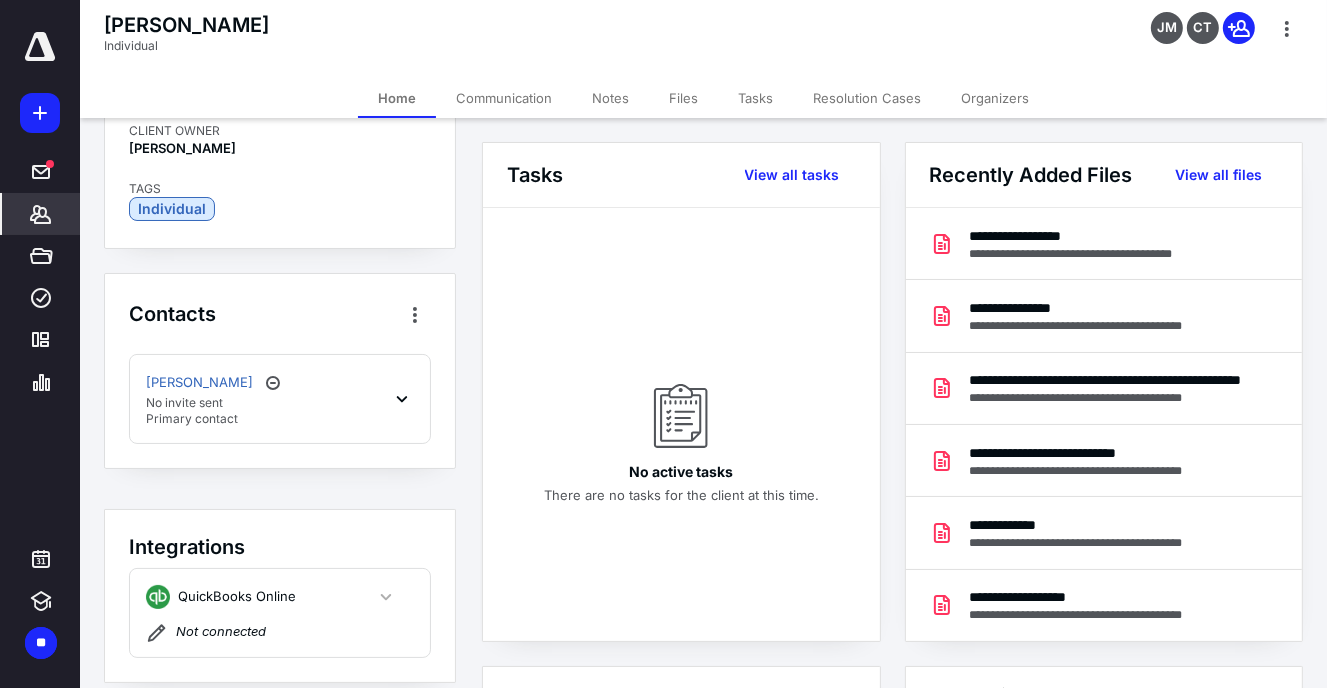 scroll, scrollTop: 200, scrollLeft: 0, axis: vertical 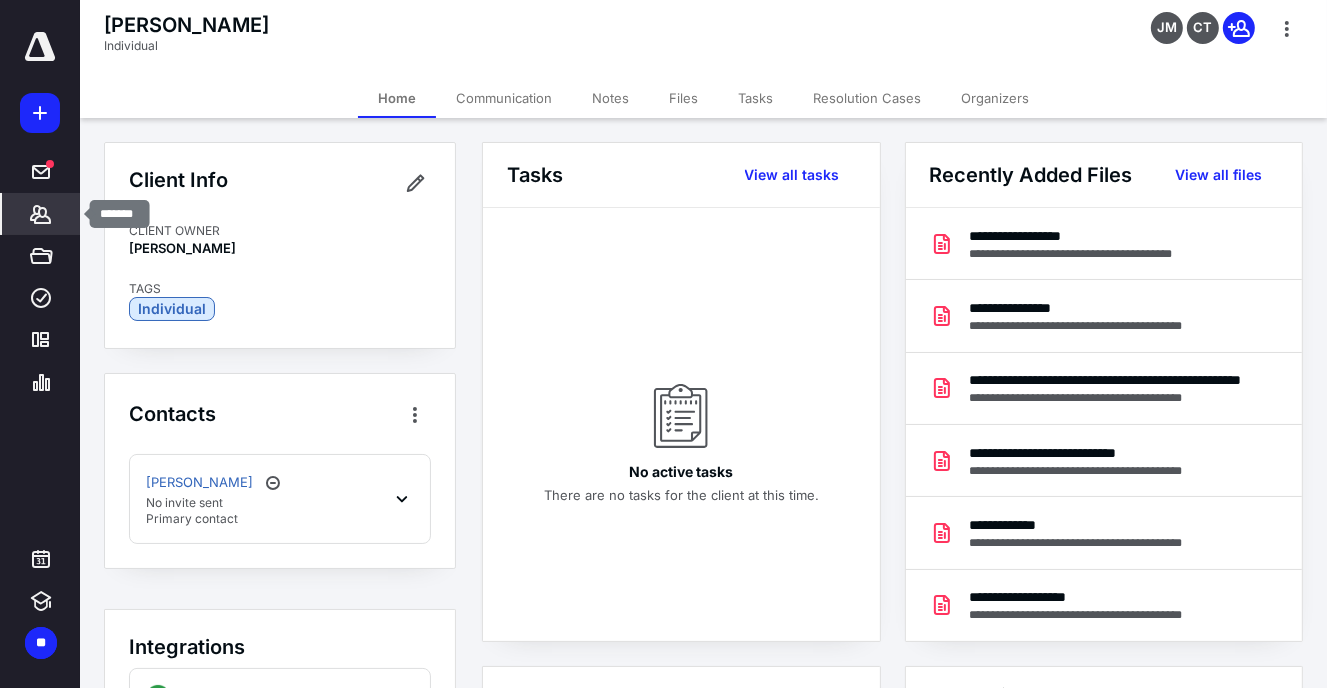 click 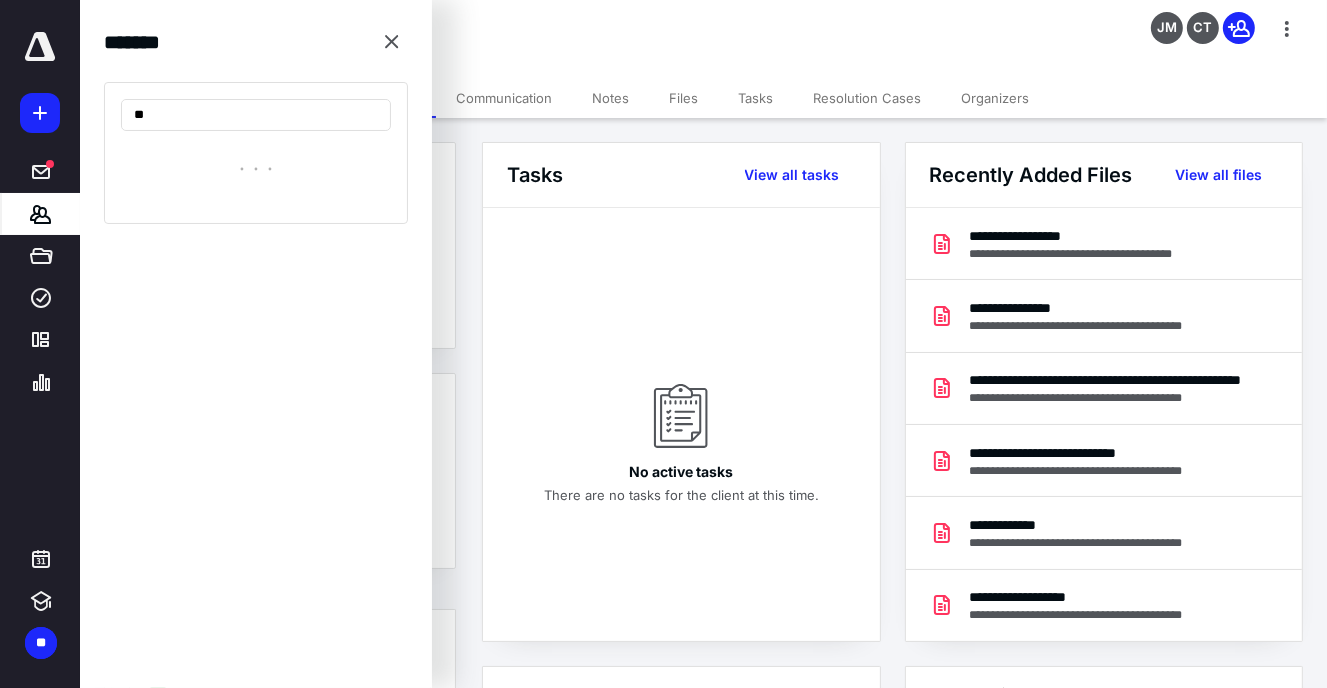 type on "*" 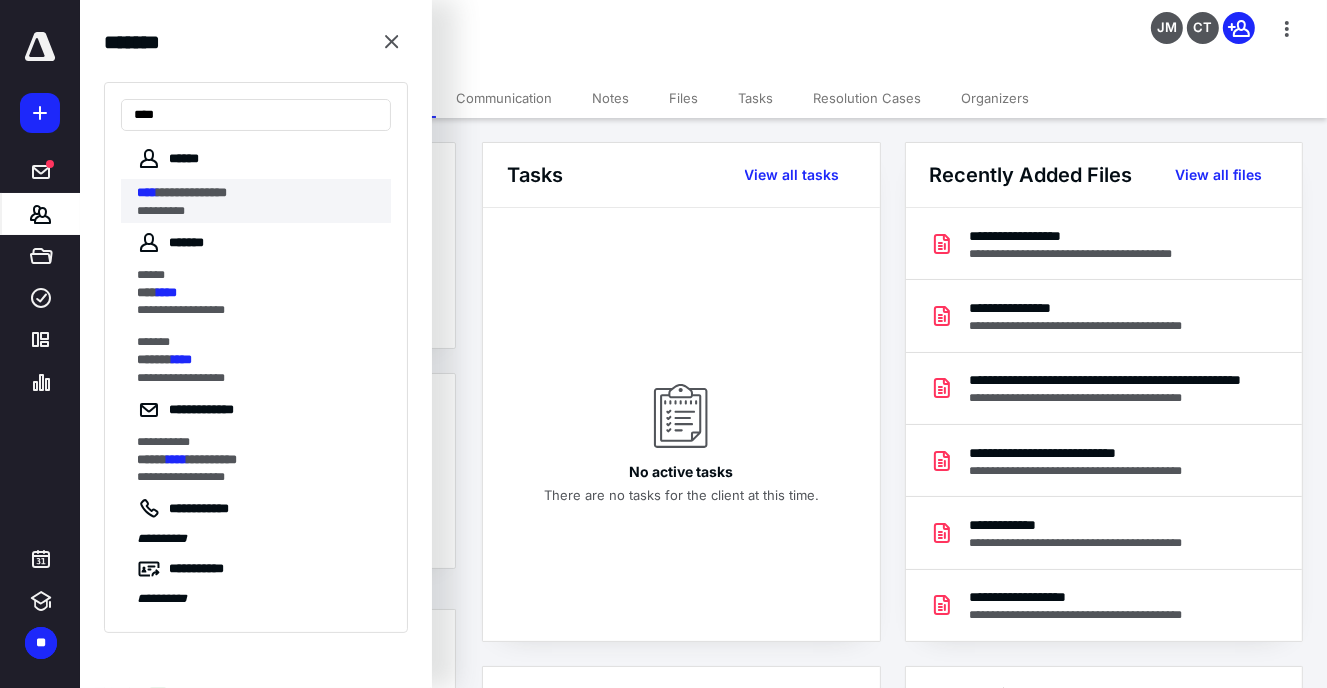 type on "****" 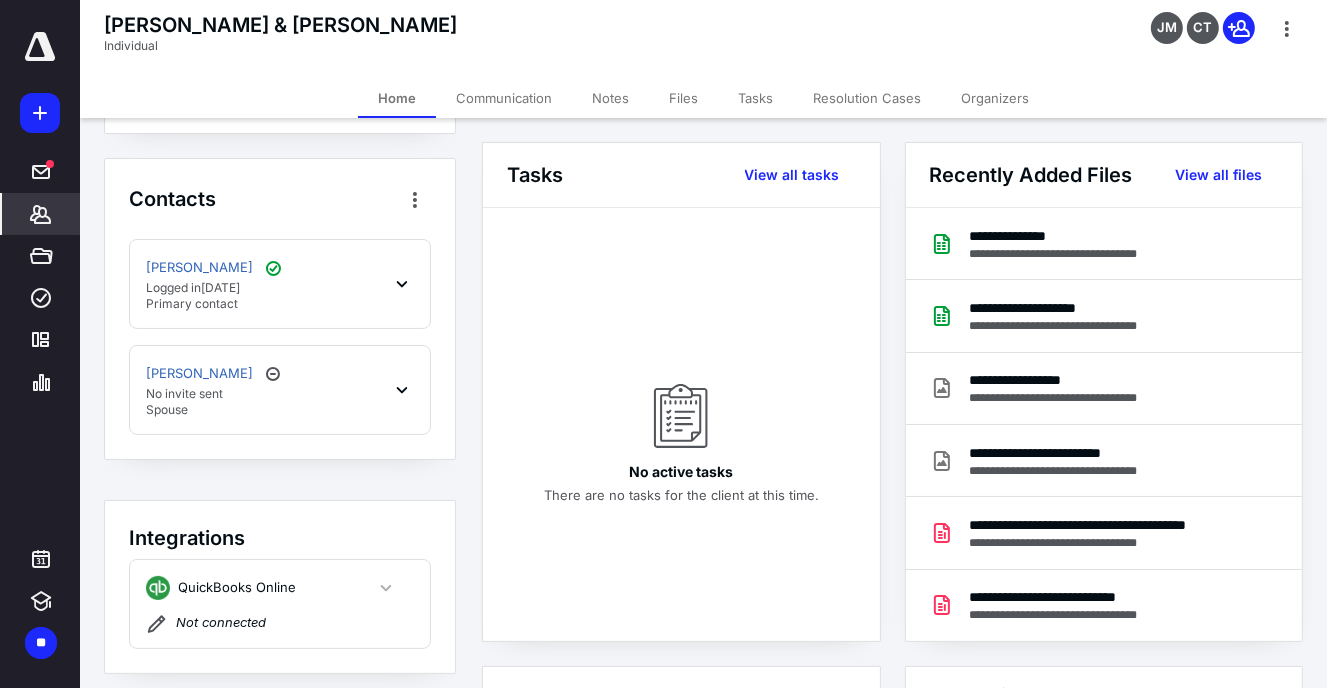 scroll, scrollTop: 200, scrollLeft: 0, axis: vertical 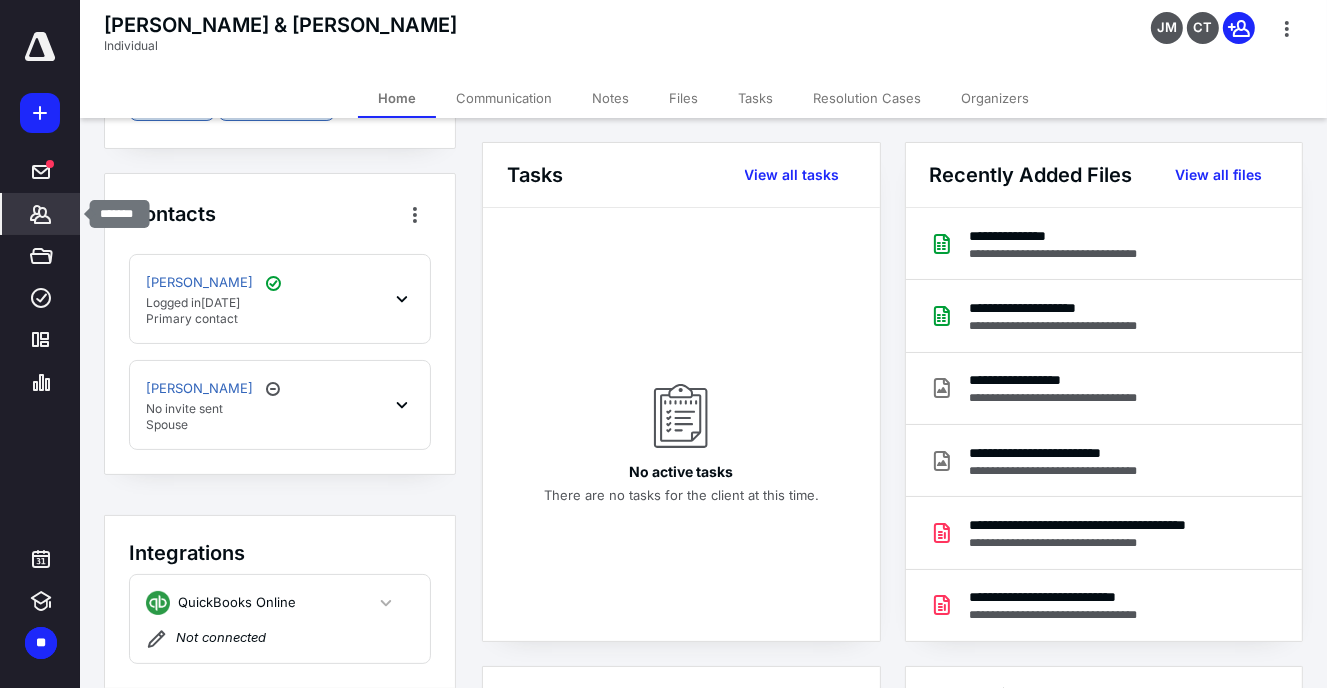 click on "*******" at bounding box center (41, 214) 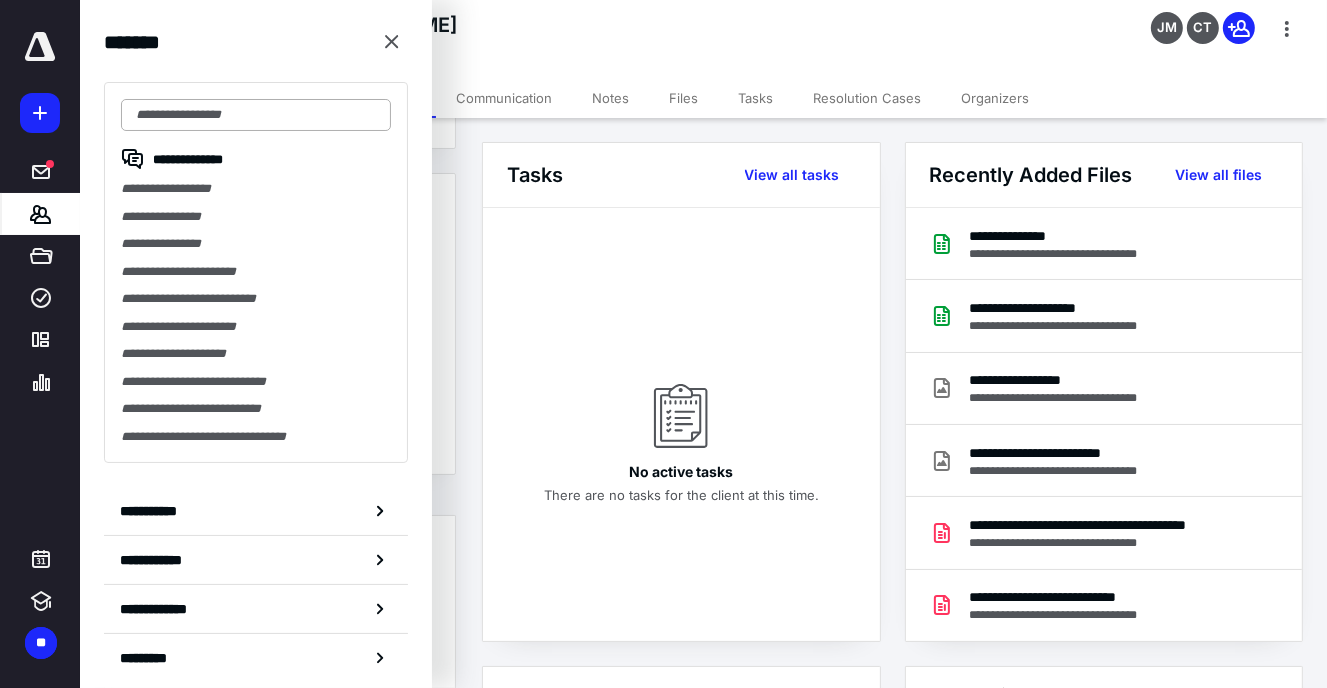 click at bounding box center [256, 115] 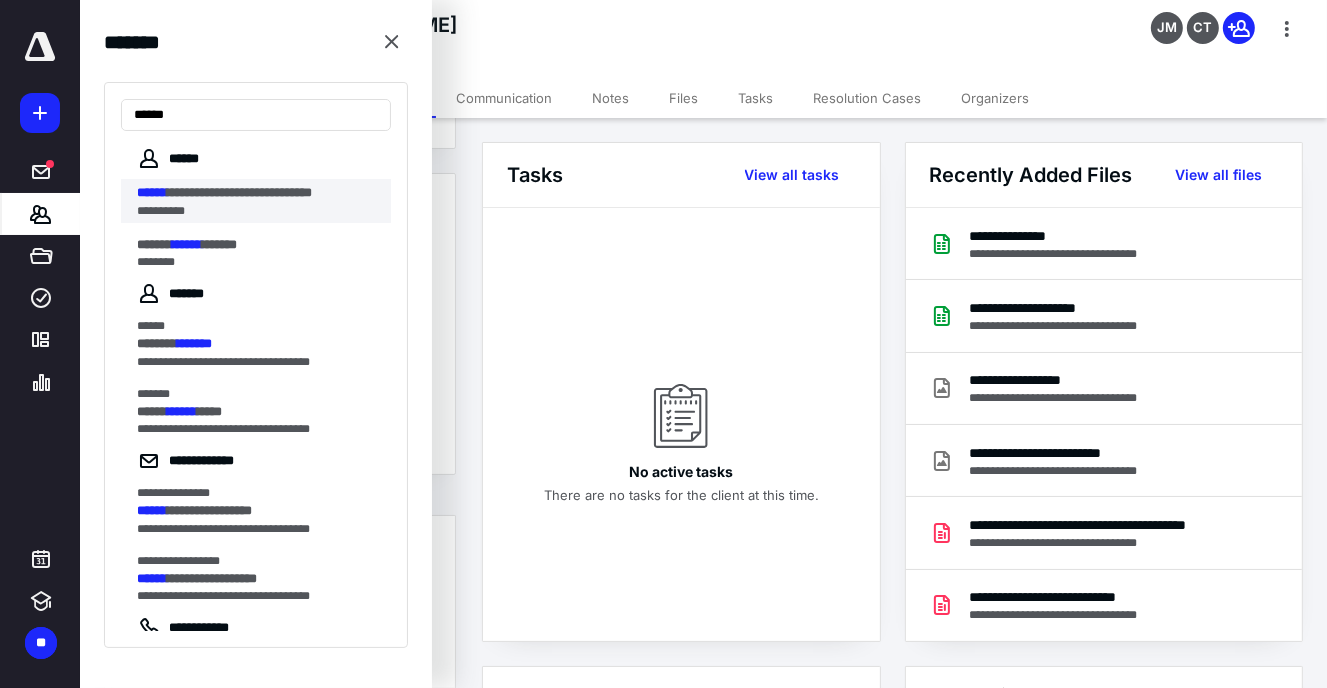 type on "******" 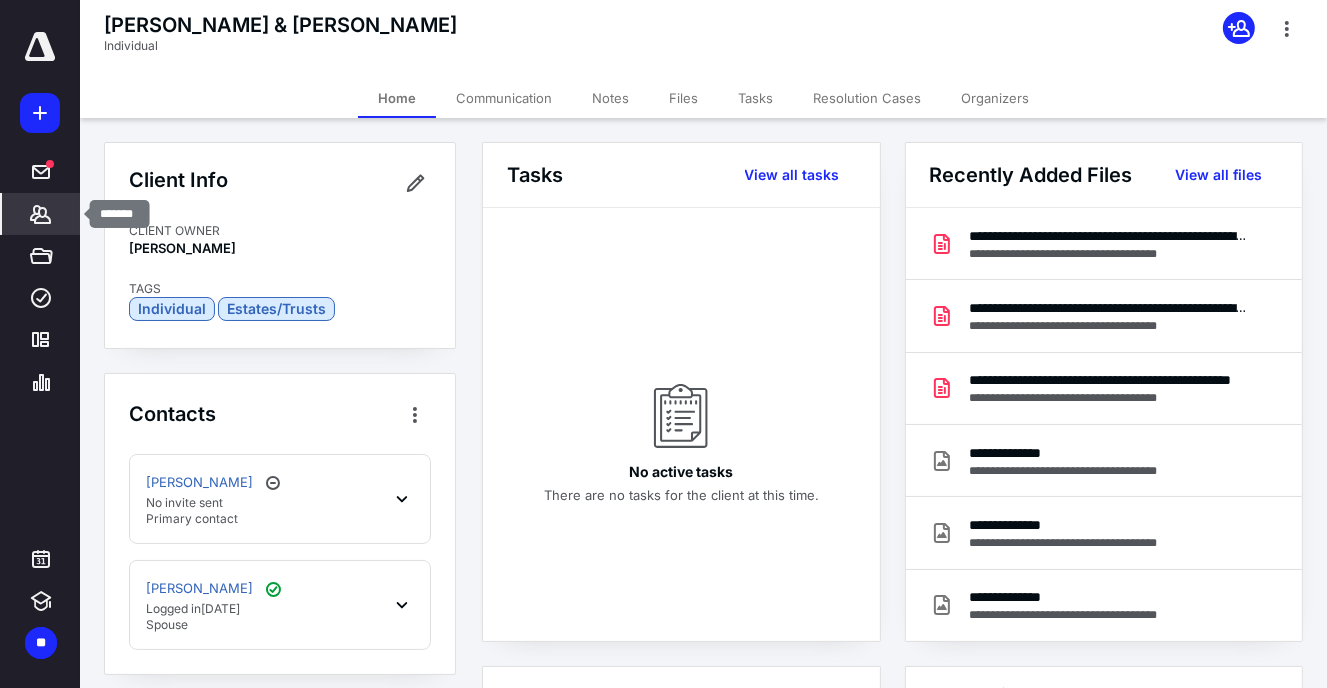 click 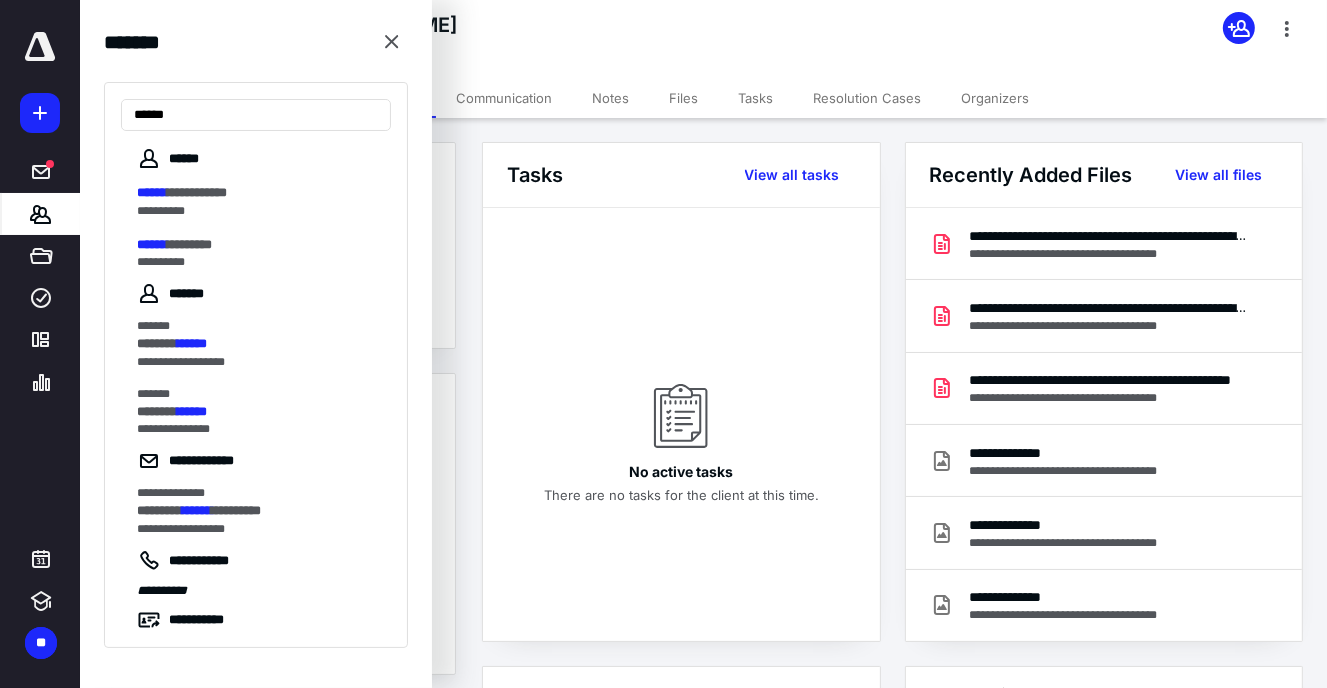type on "******" 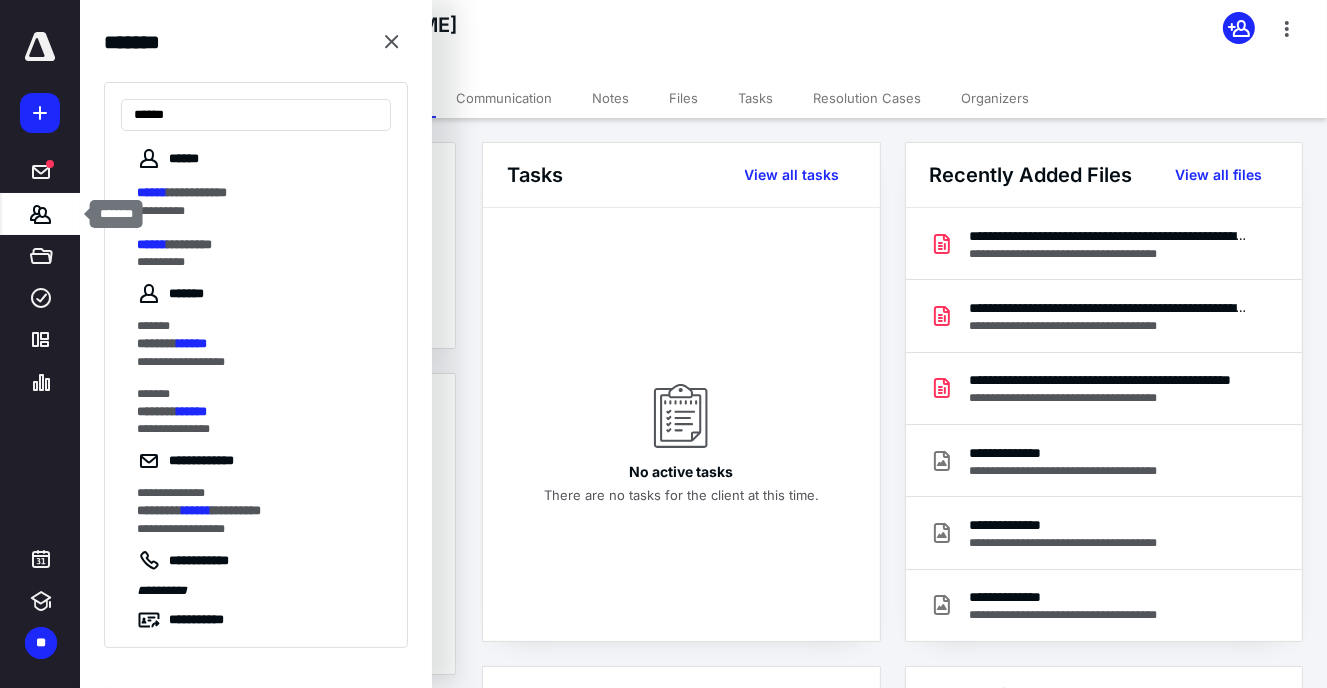click on "*******" at bounding box center (41, 214) 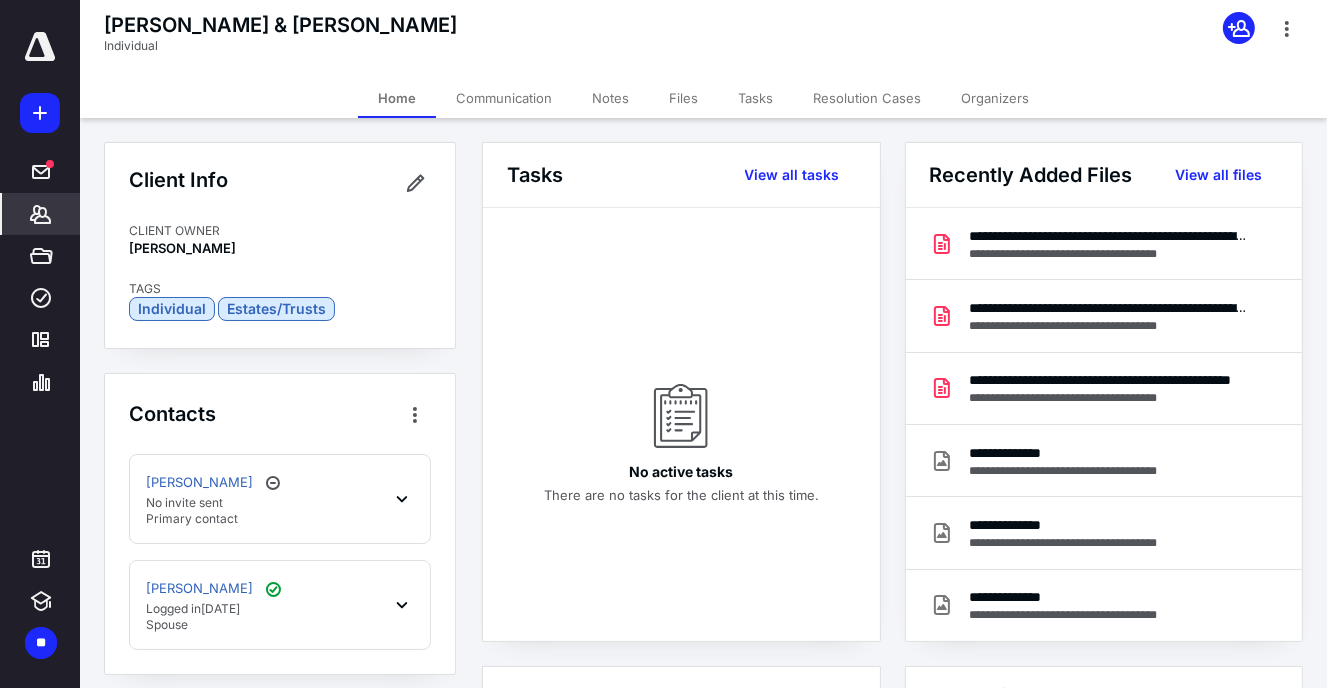 click 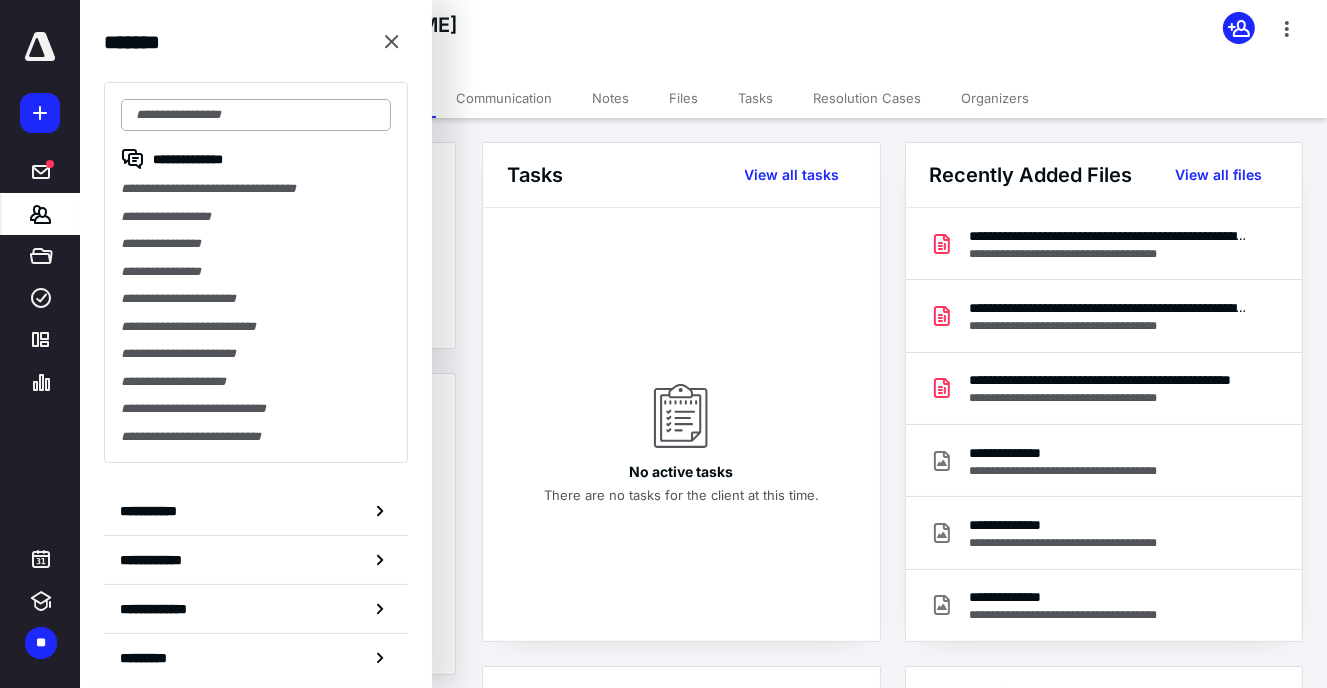 click at bounding box center [256, 115] 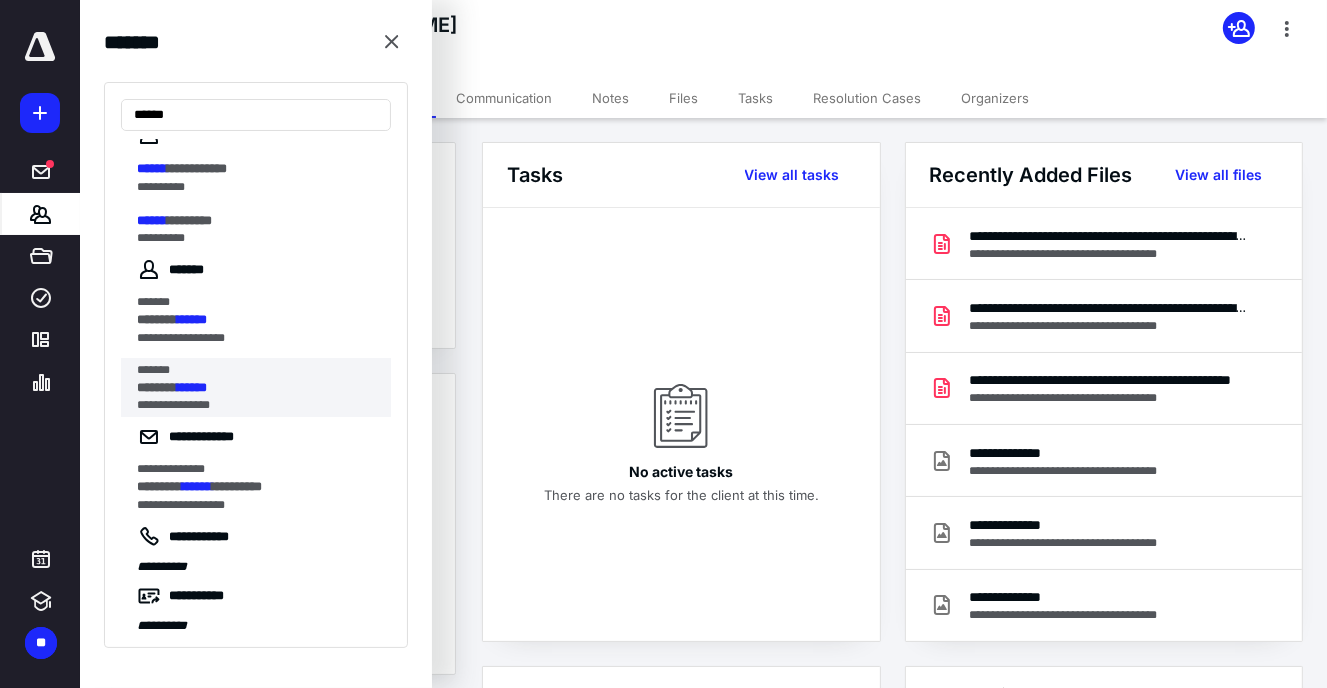 scroll, scrollTop: 36, scrollLeft: 0, axis: vertical 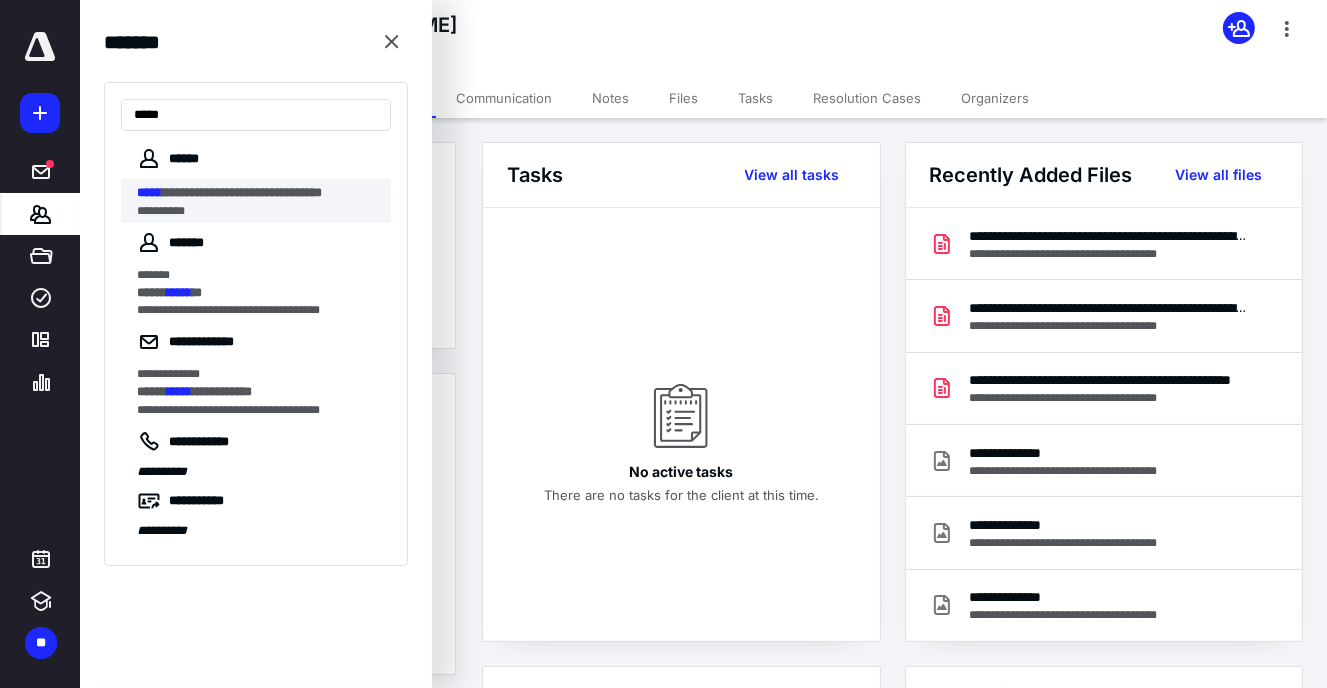 type on "*****" 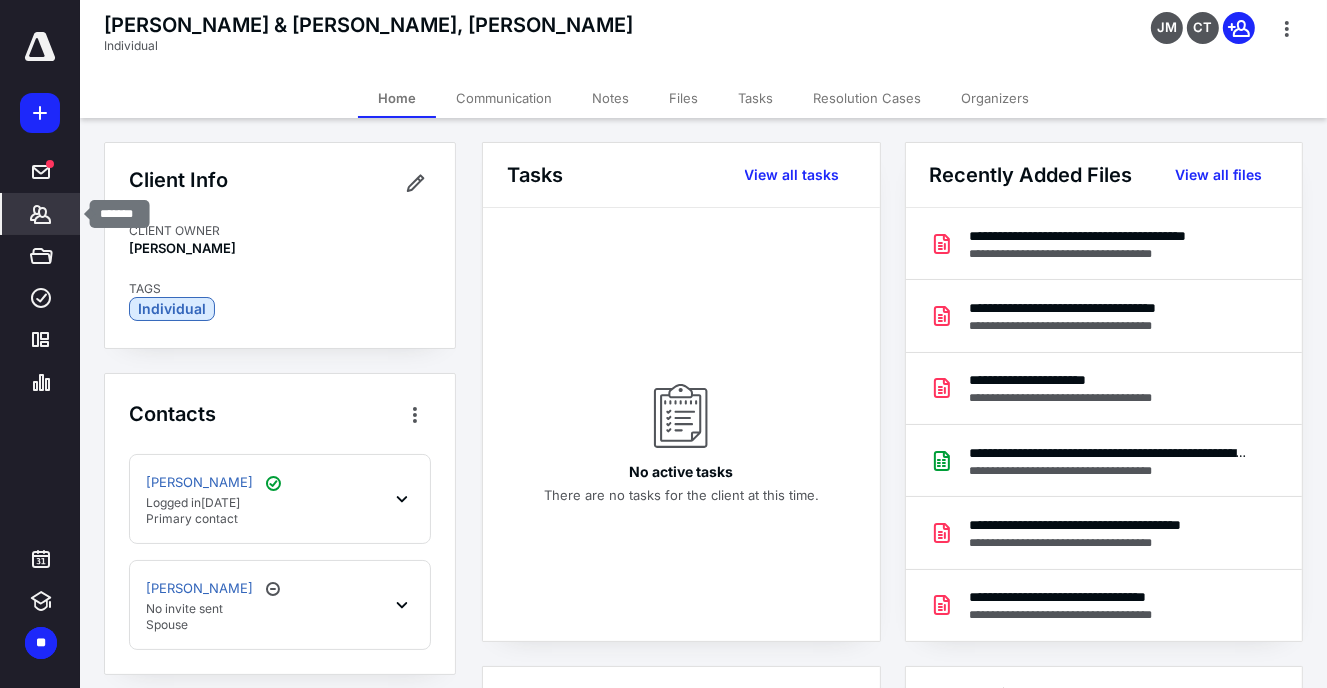 click 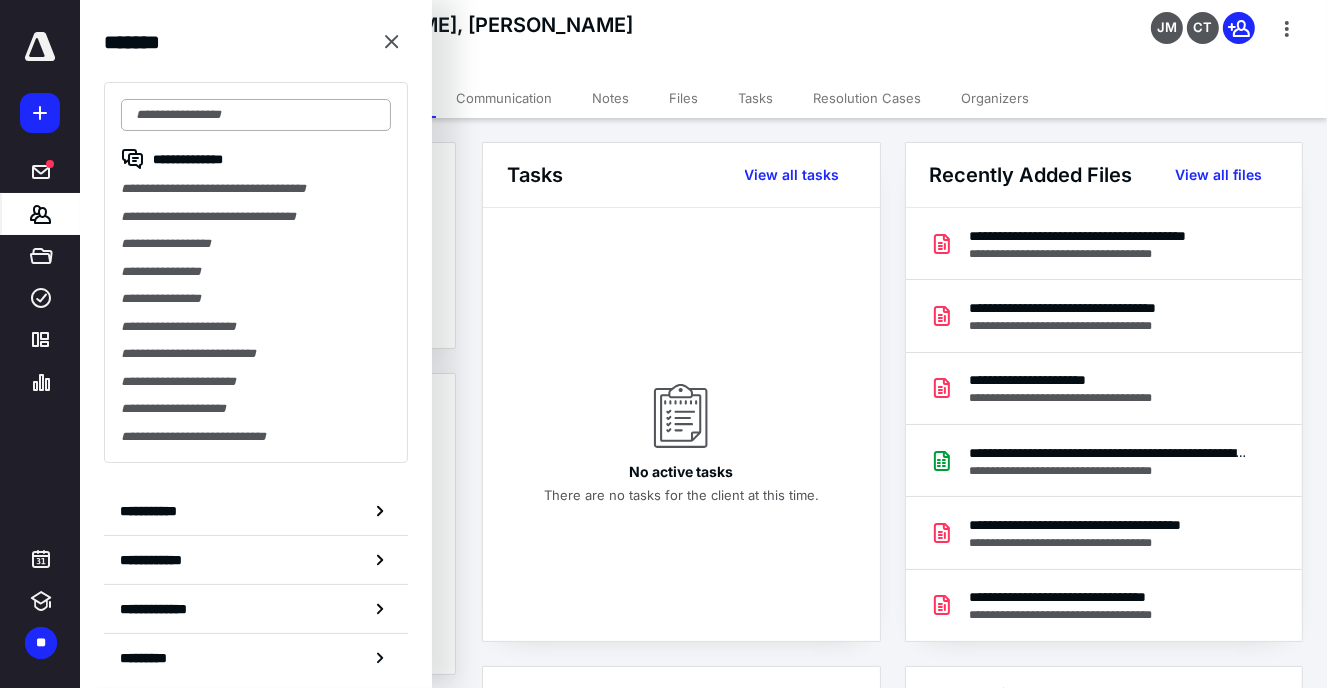 click at bounding box center [256, 115] 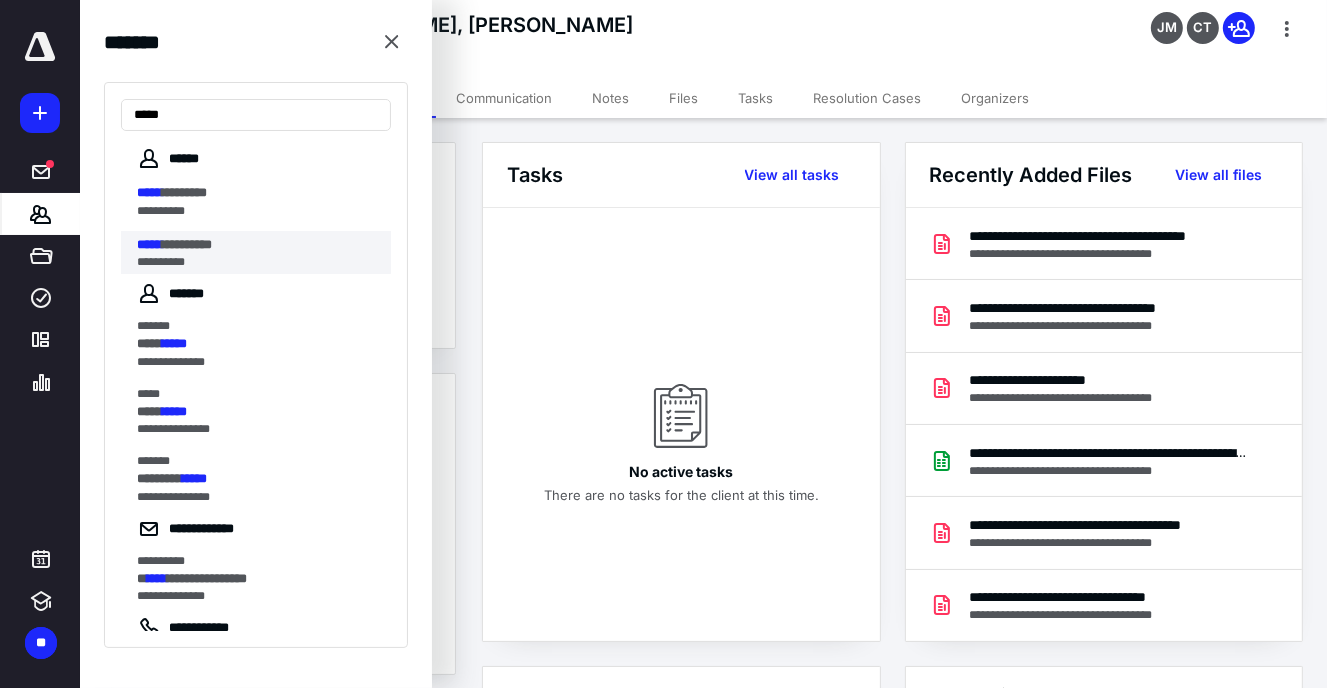 type on "*****" 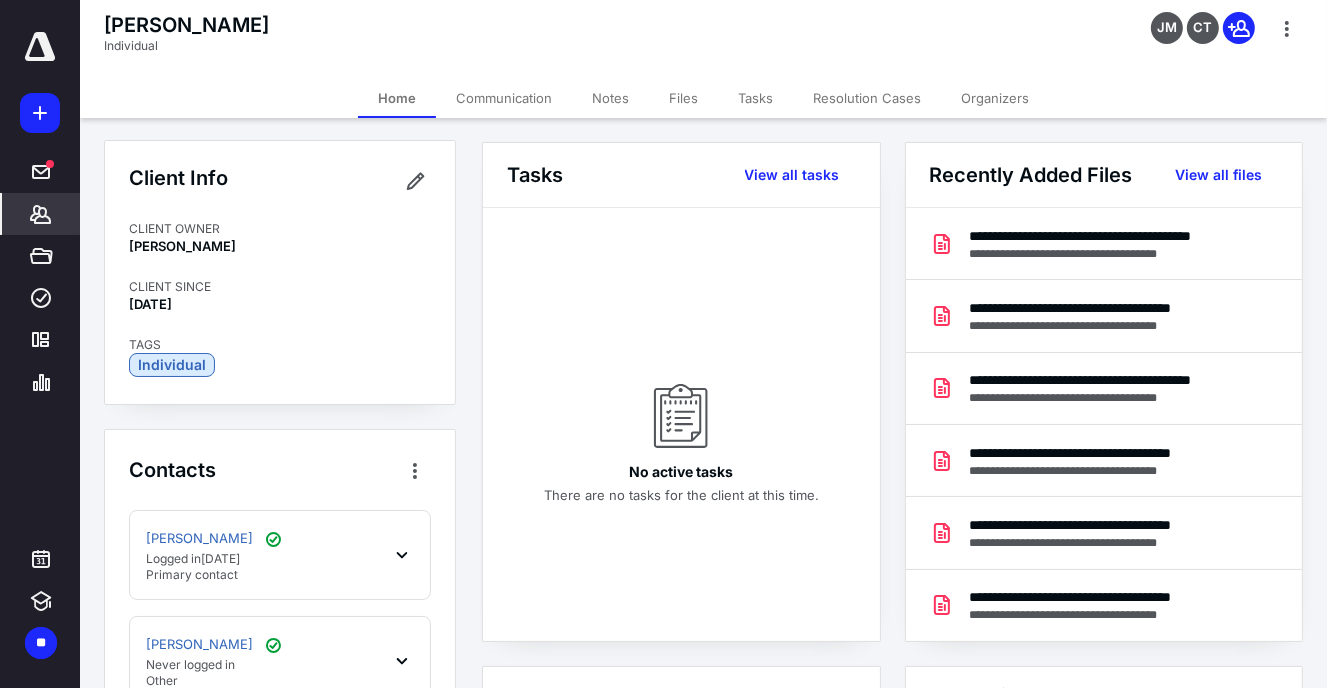 scroll, scrollTop: 0, scrollLeft: 0, axis: both 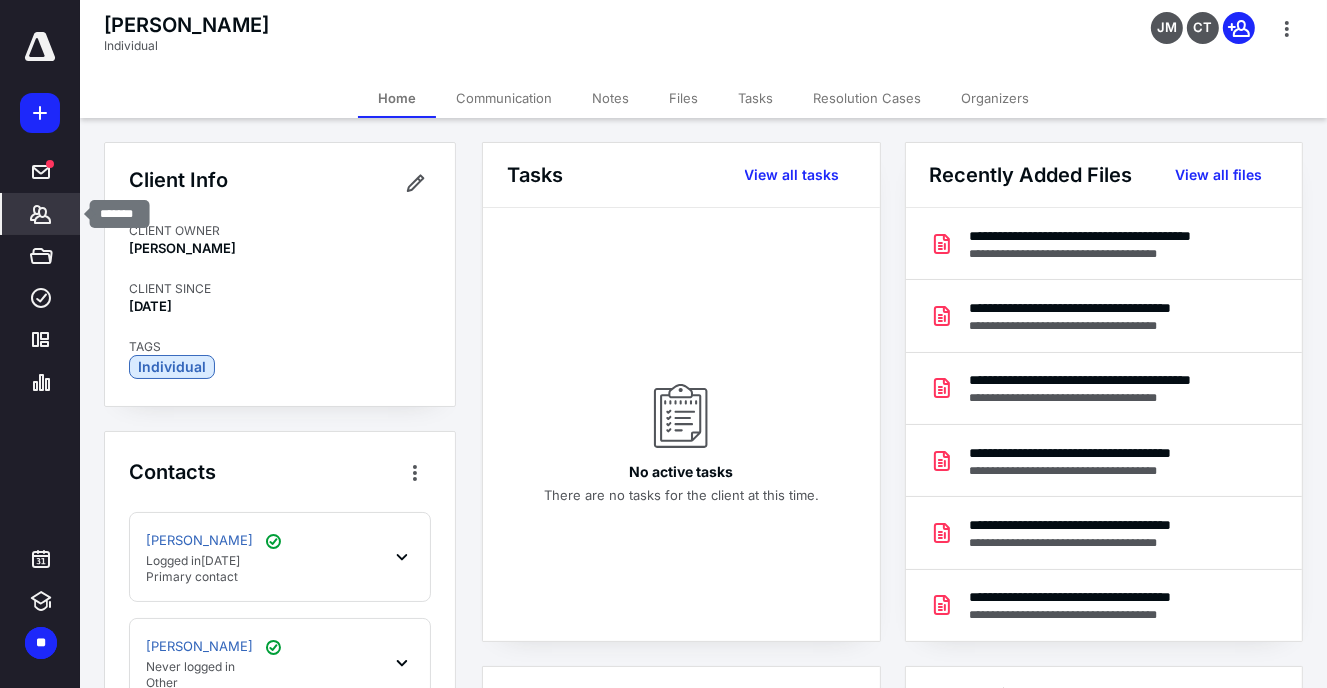 click 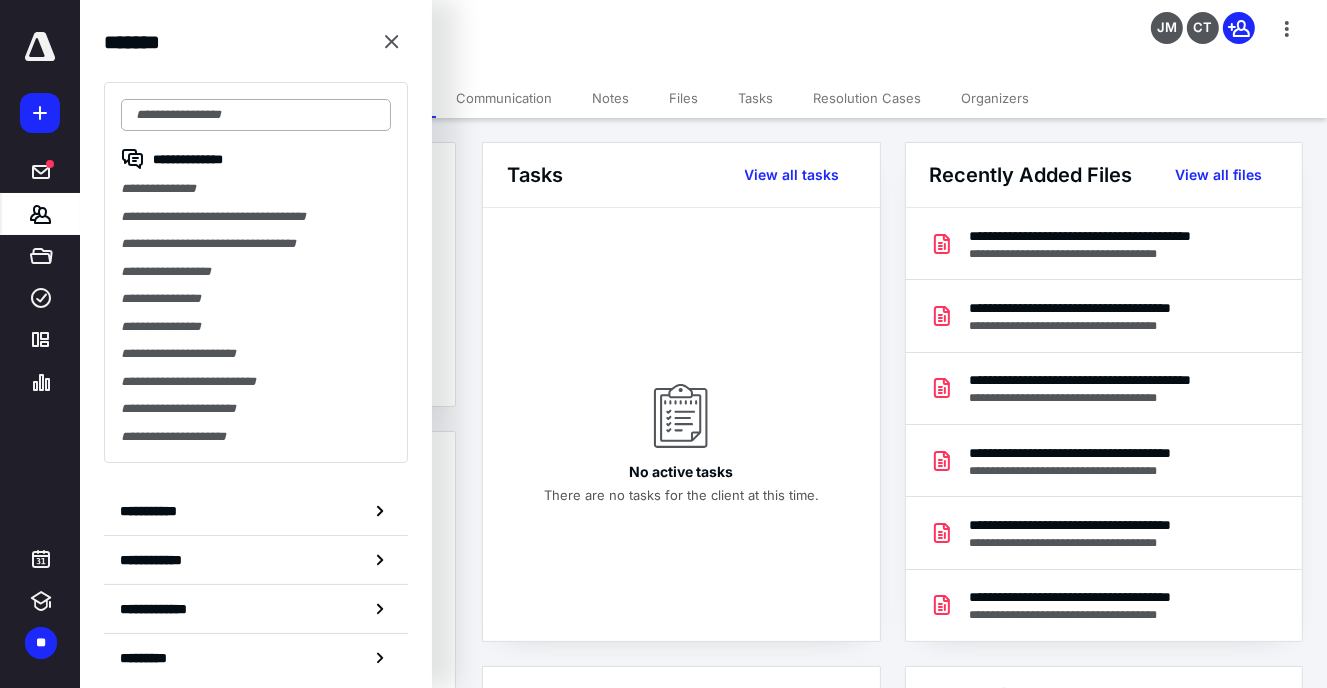 click at bounding box center (256, 115) 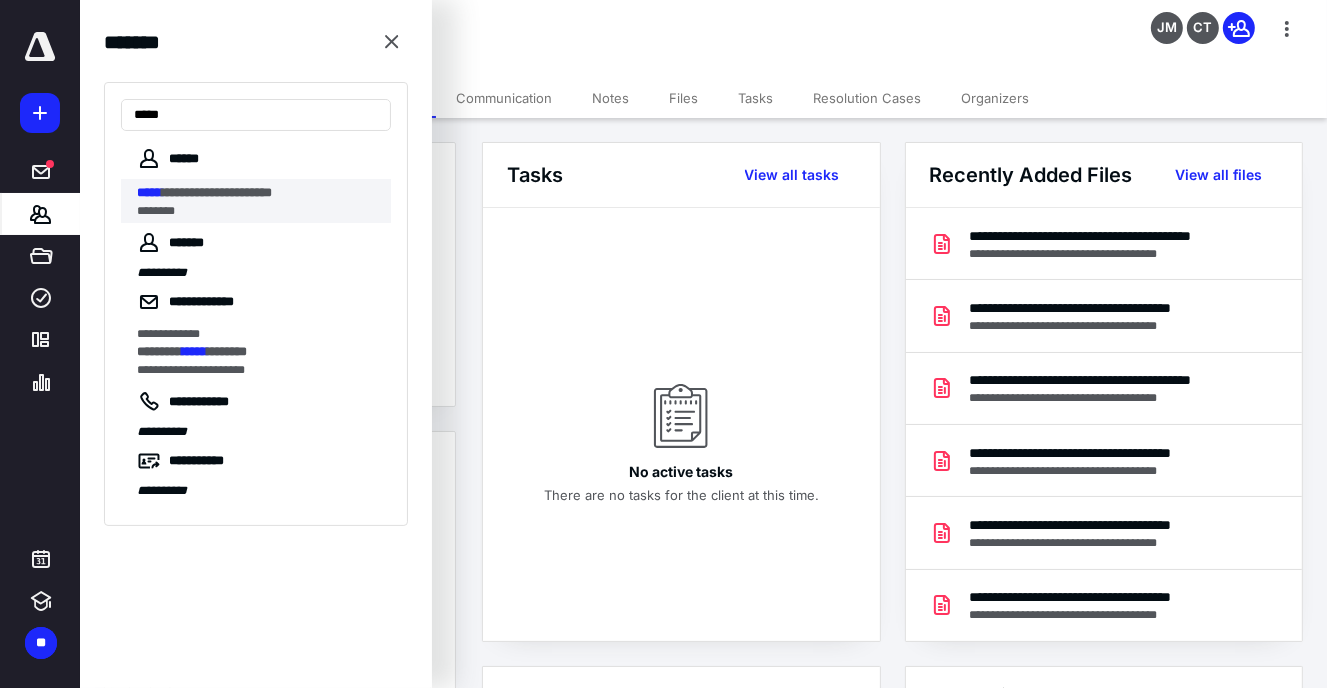 type on "*****" 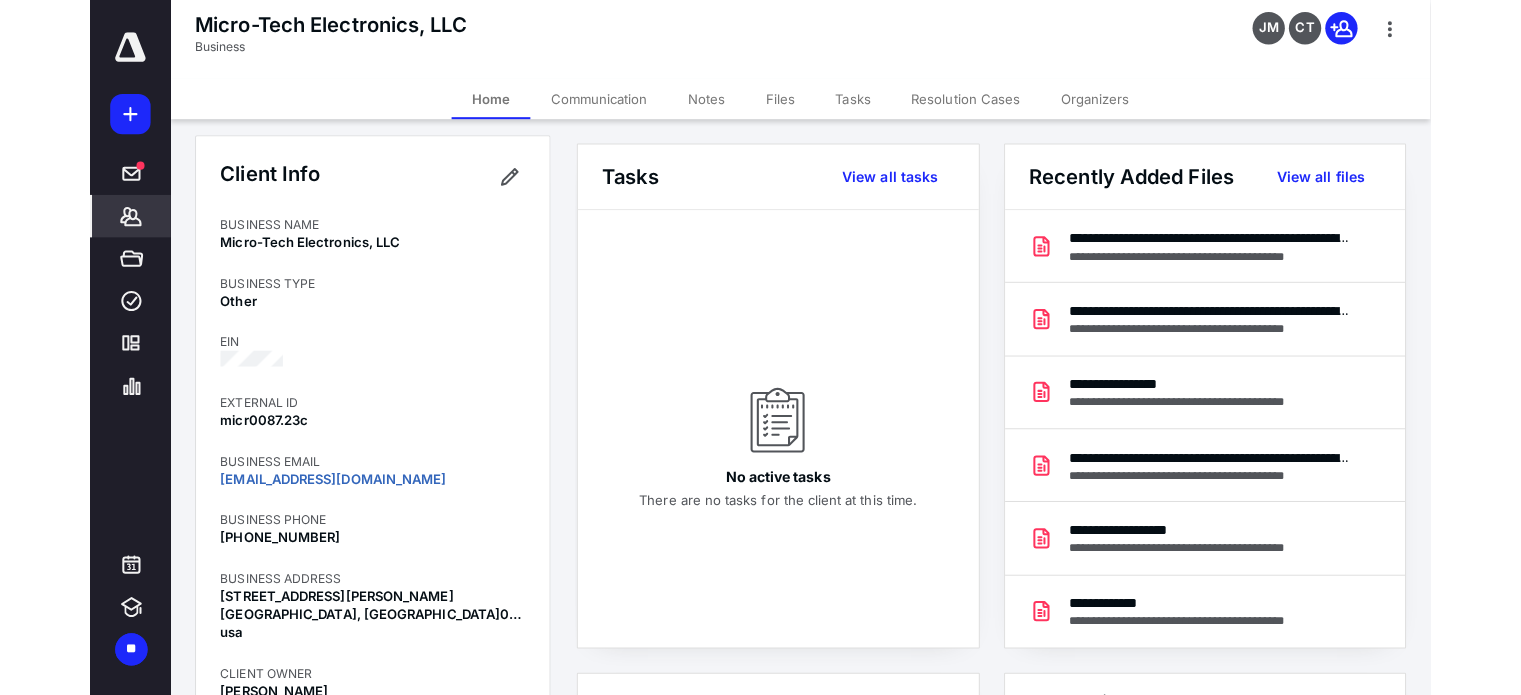 scroll, scrollTop: 0, scrollLeft: 0, axis: both 